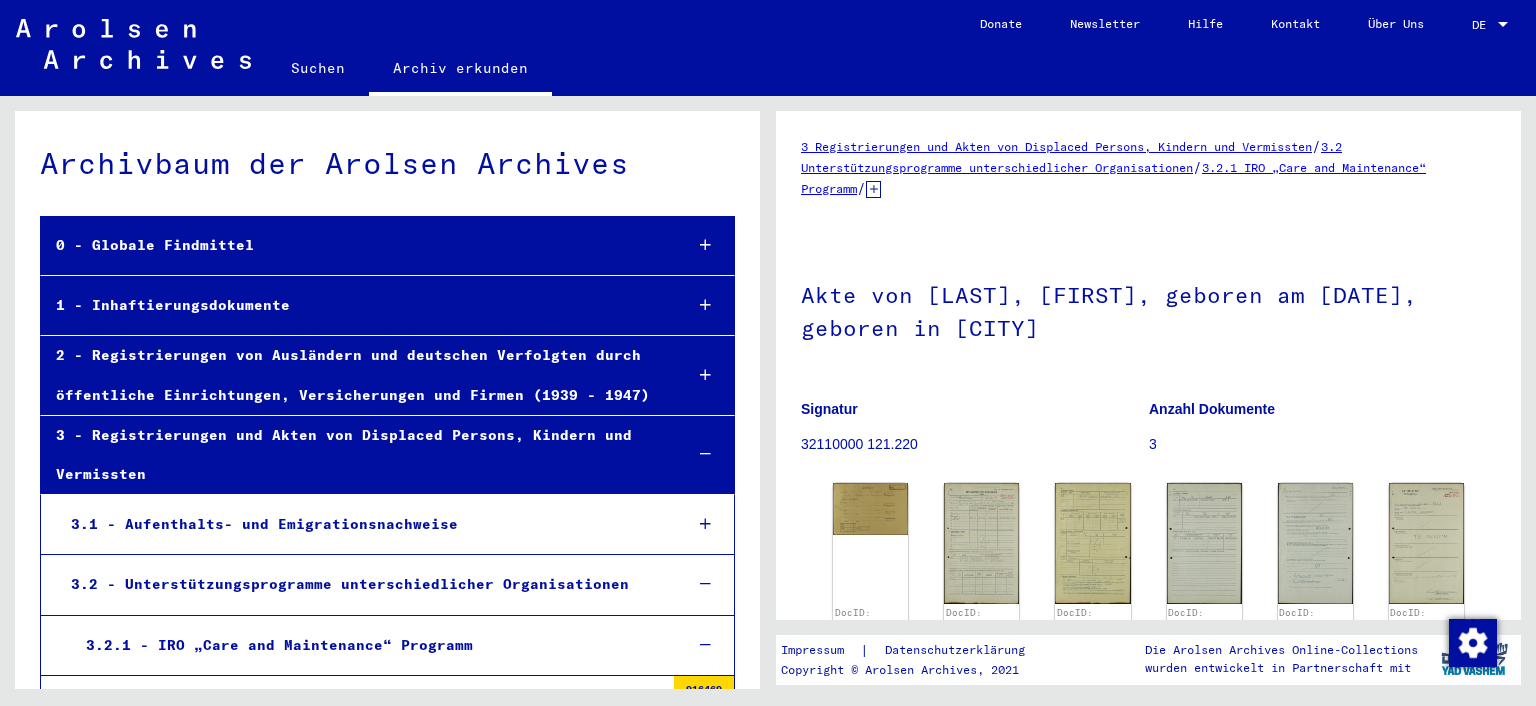 scroll, scrollTop: 0, scrollLeft: 0, axis: both 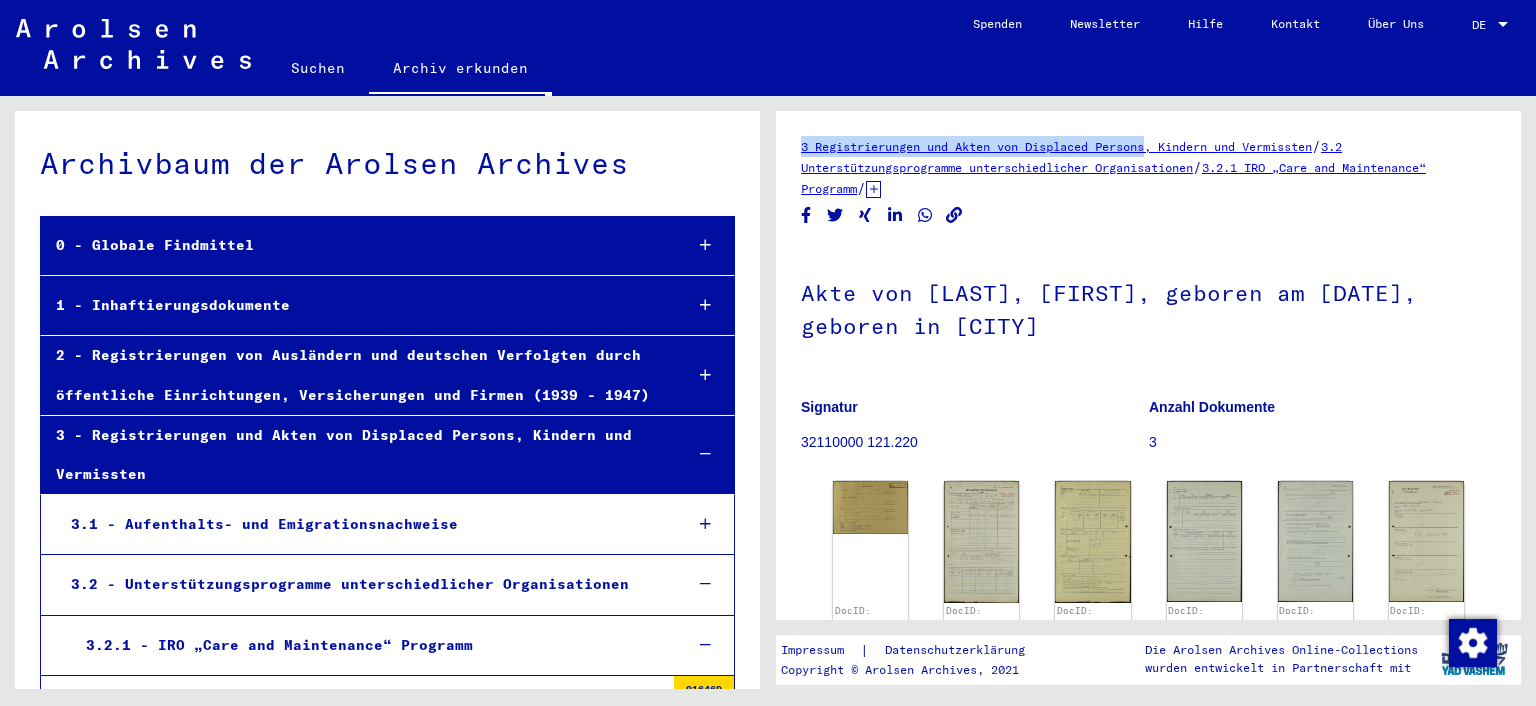 drag, startPoint x: 1157, startPoint y: 123, endPoint x: 1191, endPoint y: 181, distance: 67.23094 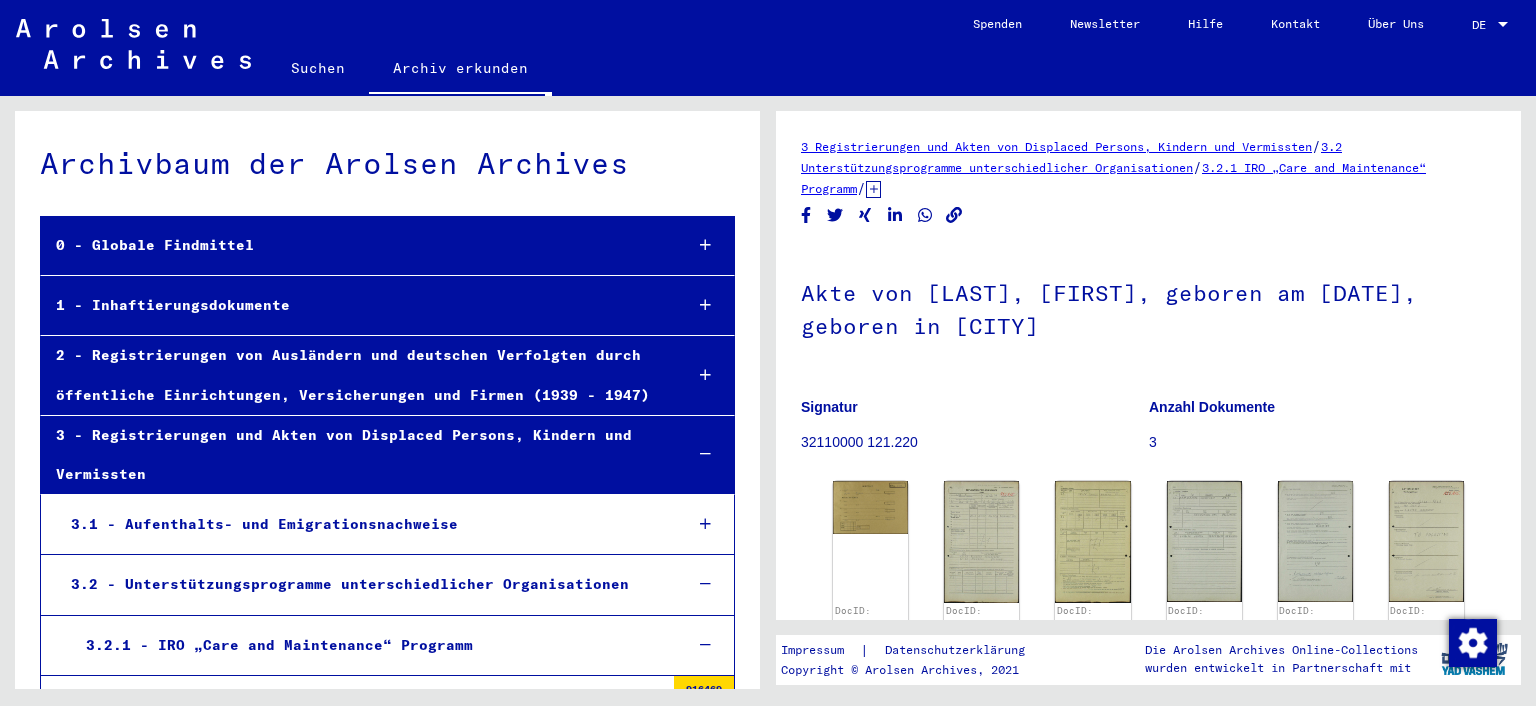 click on "3 Registrierungen und Akten von Displaced Persons, Kindern und Vermissten   /   3.2 Unterstützungsprogramme unterschiedlicher Organisationen   /   3.2.1 IRO „Care and Maintenance“ Programm   /   3.2.1.1 CM/1 Akten aus Deutschland   /   CM/1 Akten aus Deutschland, A-Z   /   Akten mit Namen ab IGNATOVIC   /  Akte von ILISZ, [NAME], geboren am [DATE], geboren in [CITY]  Signatur 32110000 121.220 Anzahl Dokumente 3 DocID: 79202257 ([NAME] ILISZ) DocID: 79202258 ([NAME] ILISZ) DocID: 79202258 ([NAME] ILISZ) DocID: 79202258 ([NAME] ILISZ) DocID: 79202258 ([NAME] ILISZ) DocID: 79202259 ([NAME] ILISZ) See comments created before January 2022" 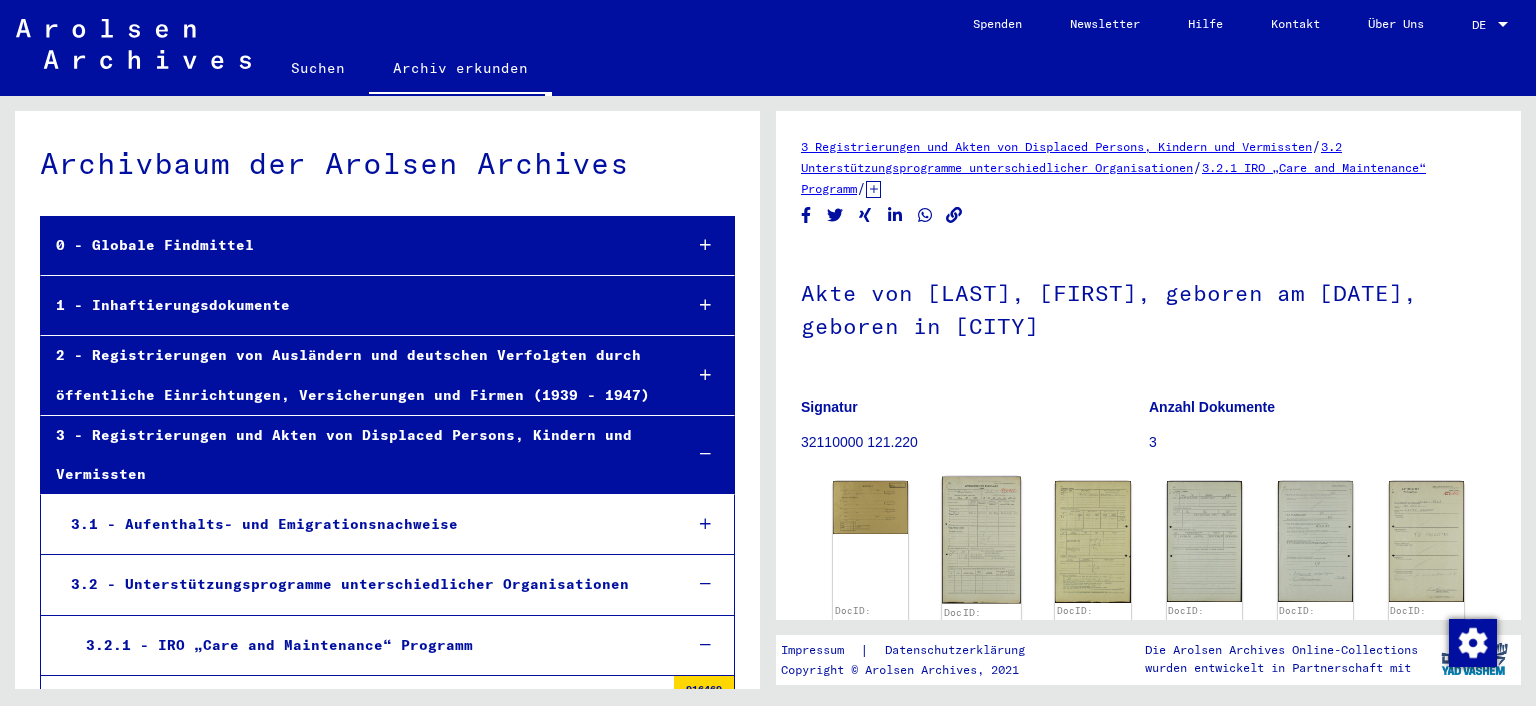 click 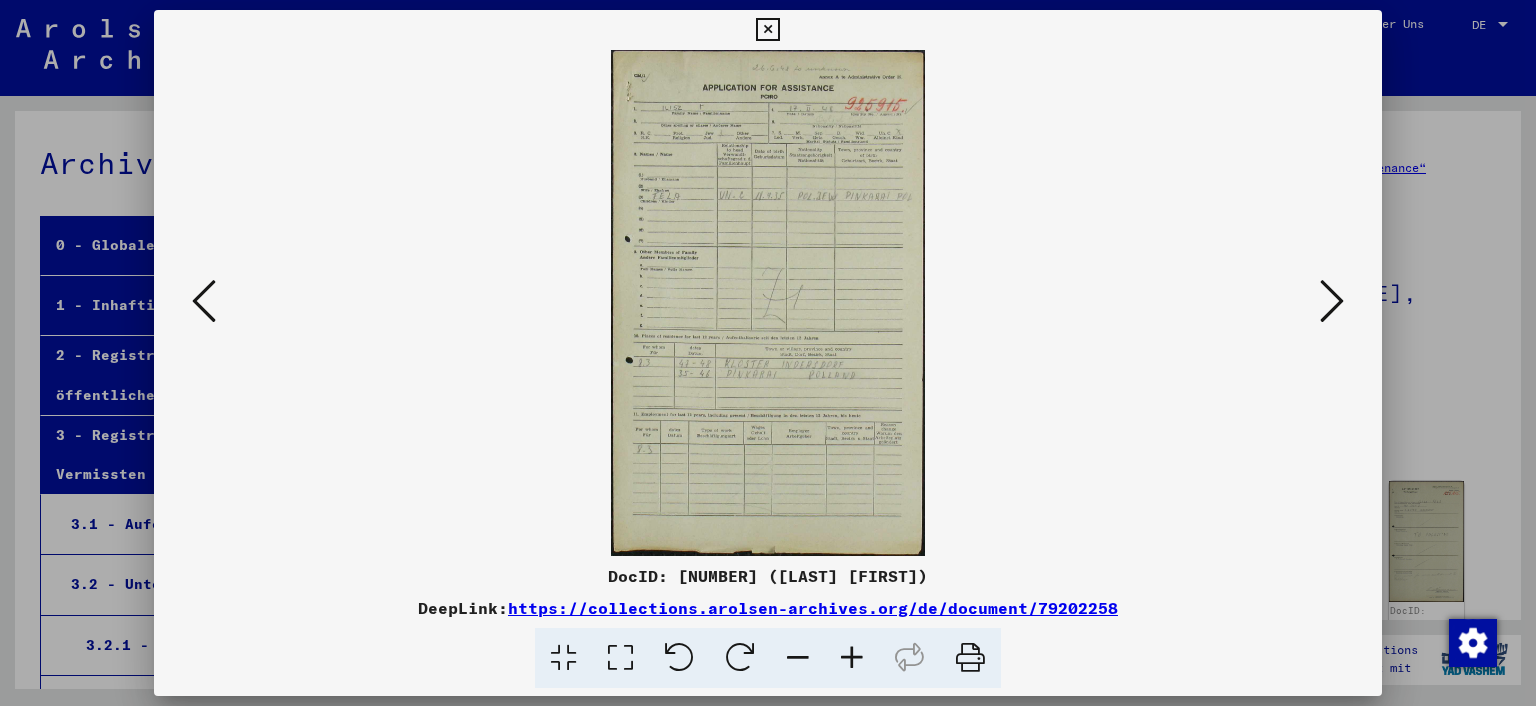 click at bounding box center [852, 658] 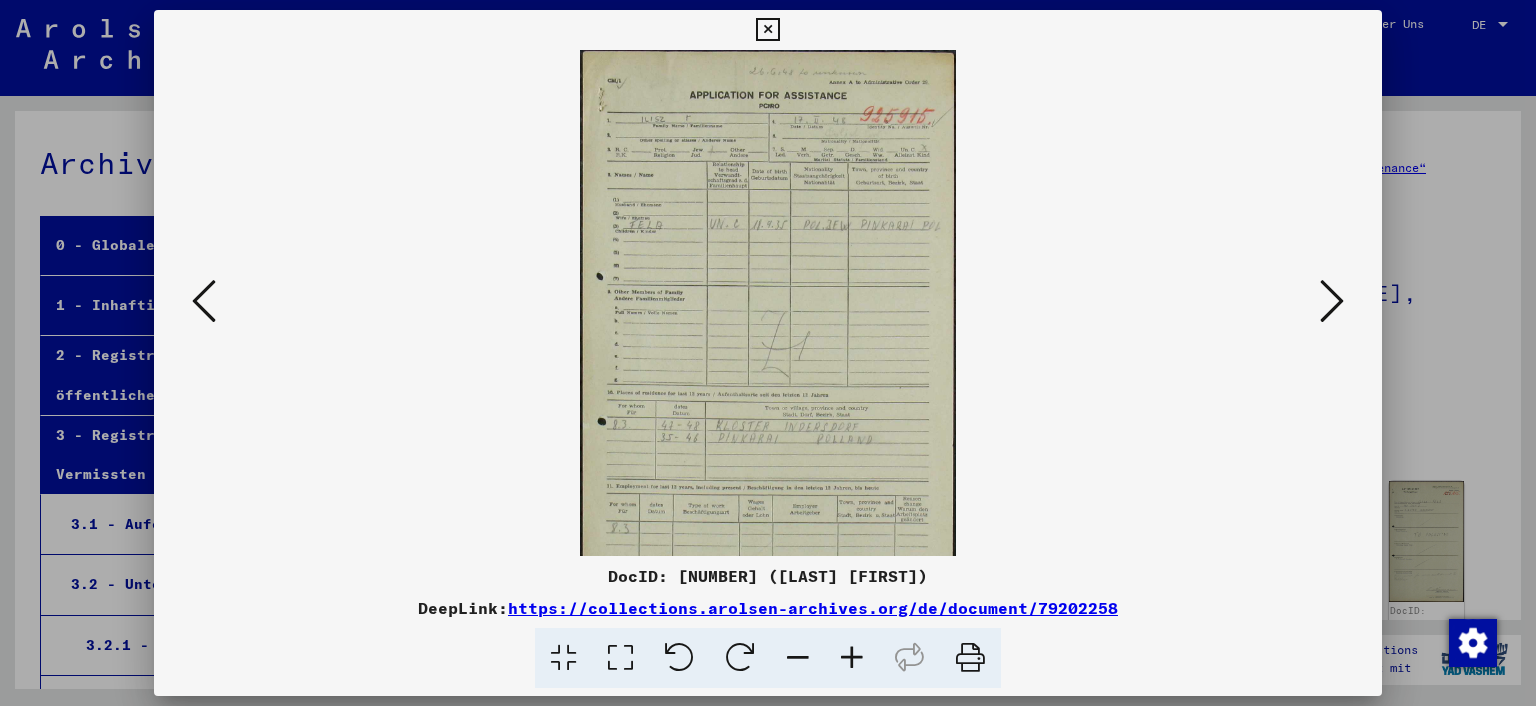 click at bounding box center [852, 658] 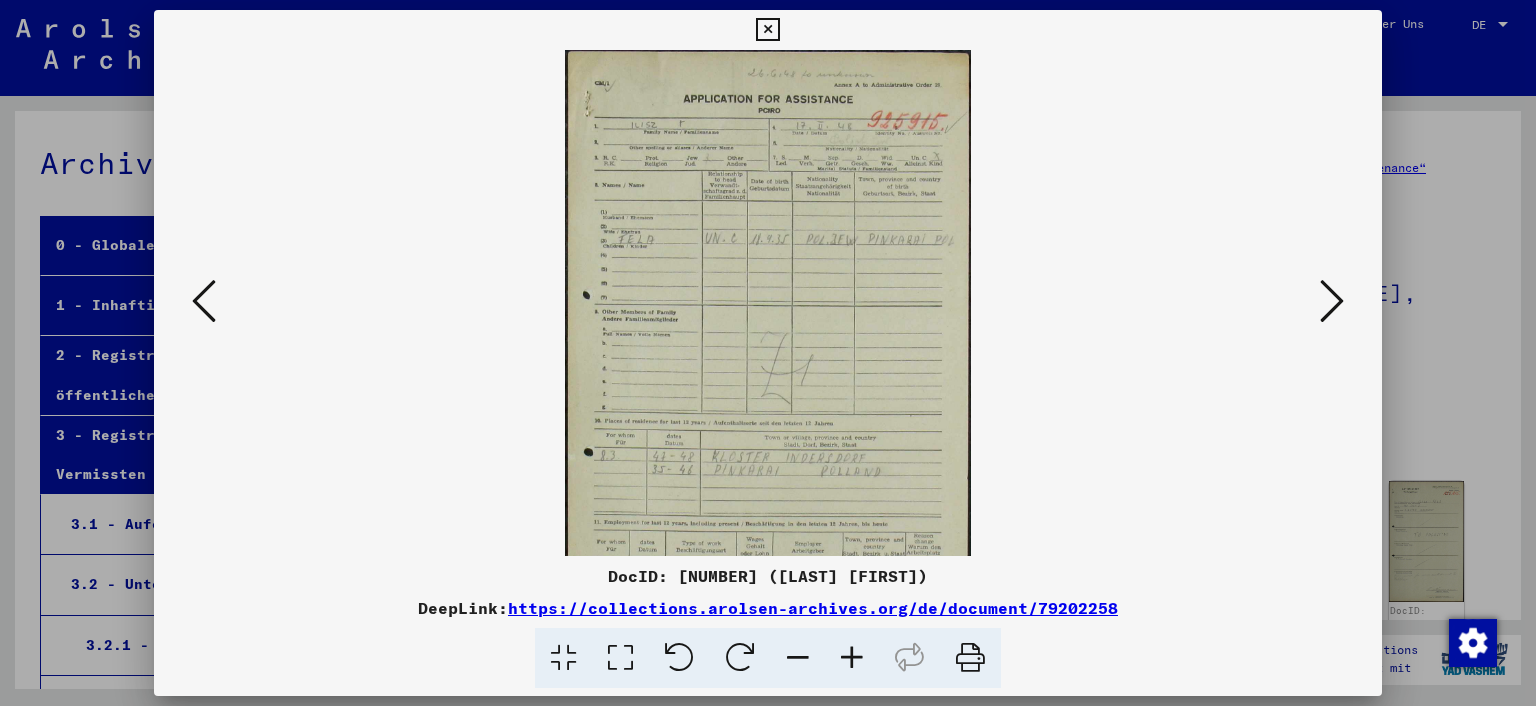click at bounding box center (852, 658) 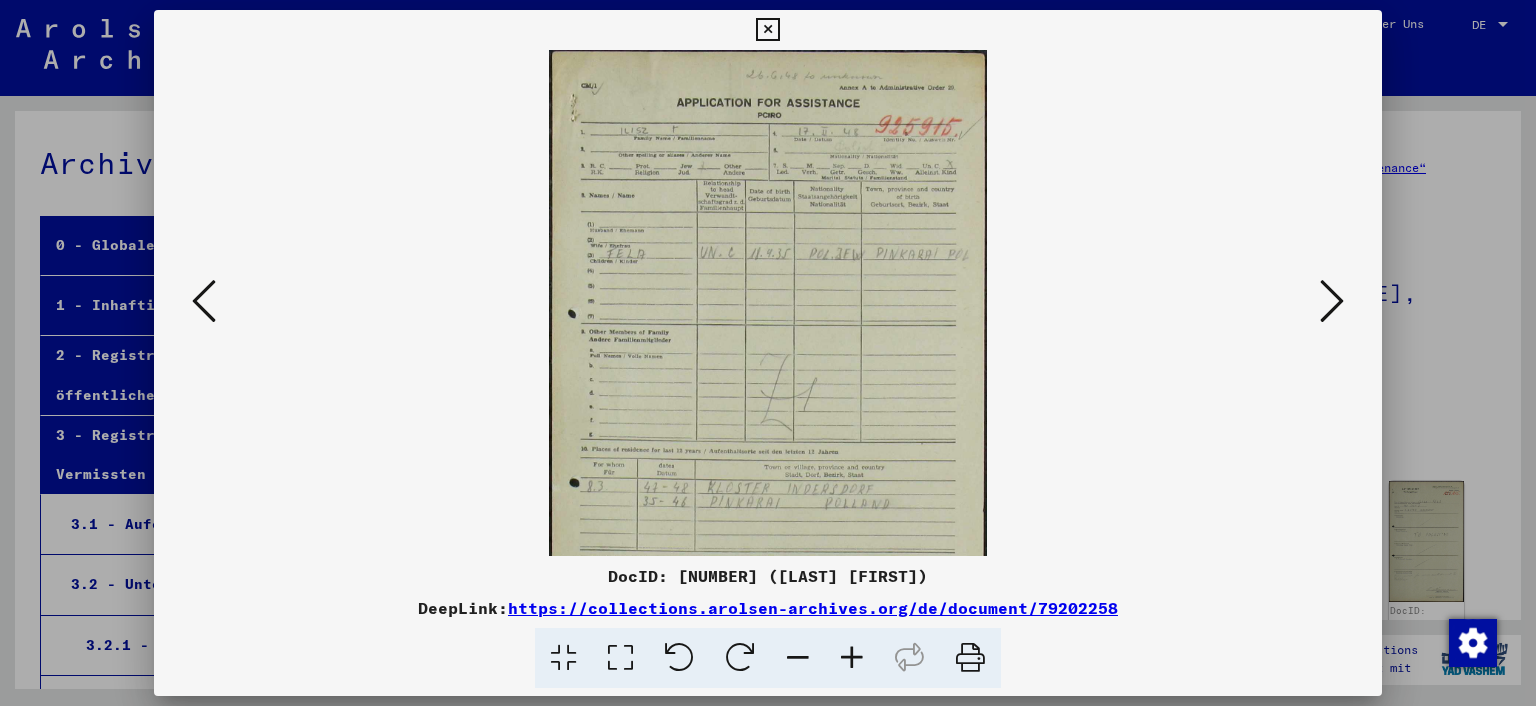 click at bounding box center (852, 658) 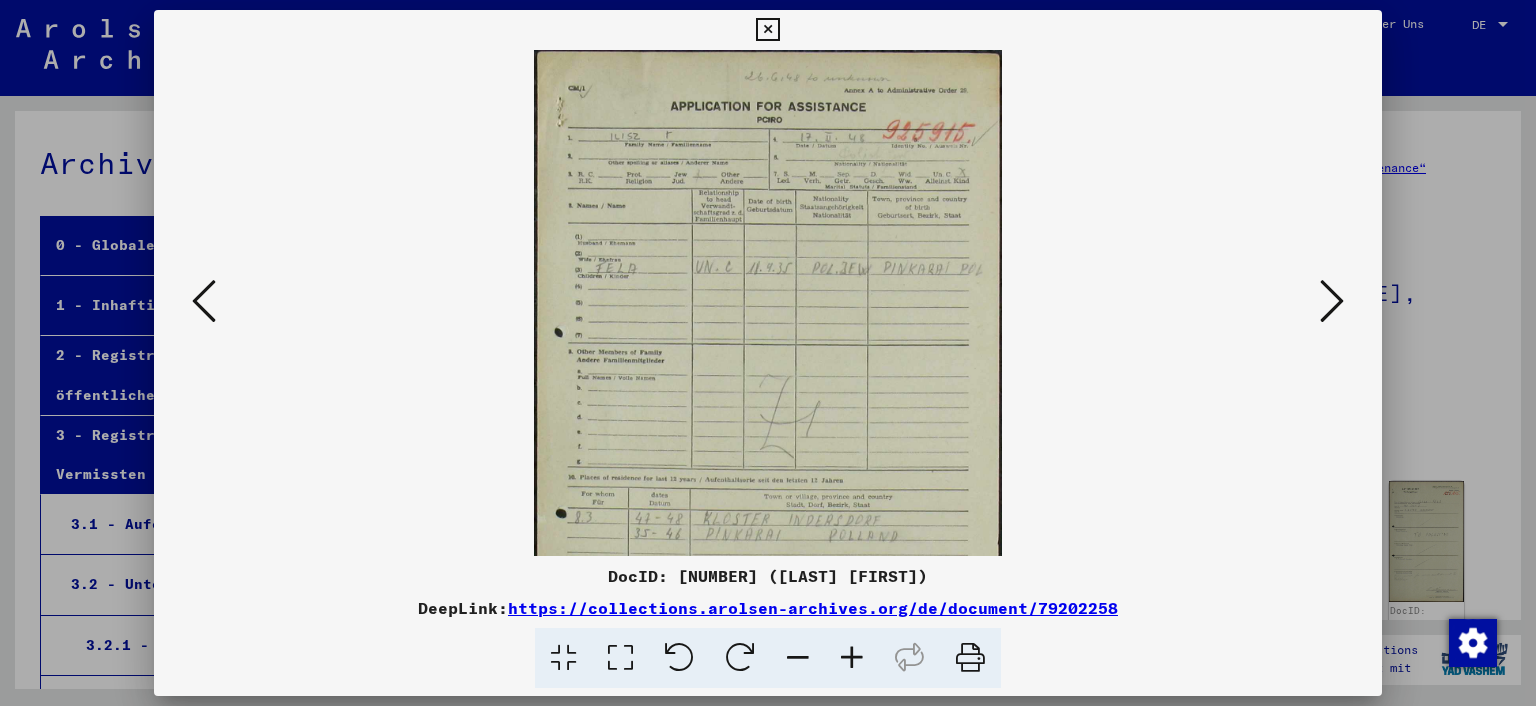 click at bounding box center [852, 658] 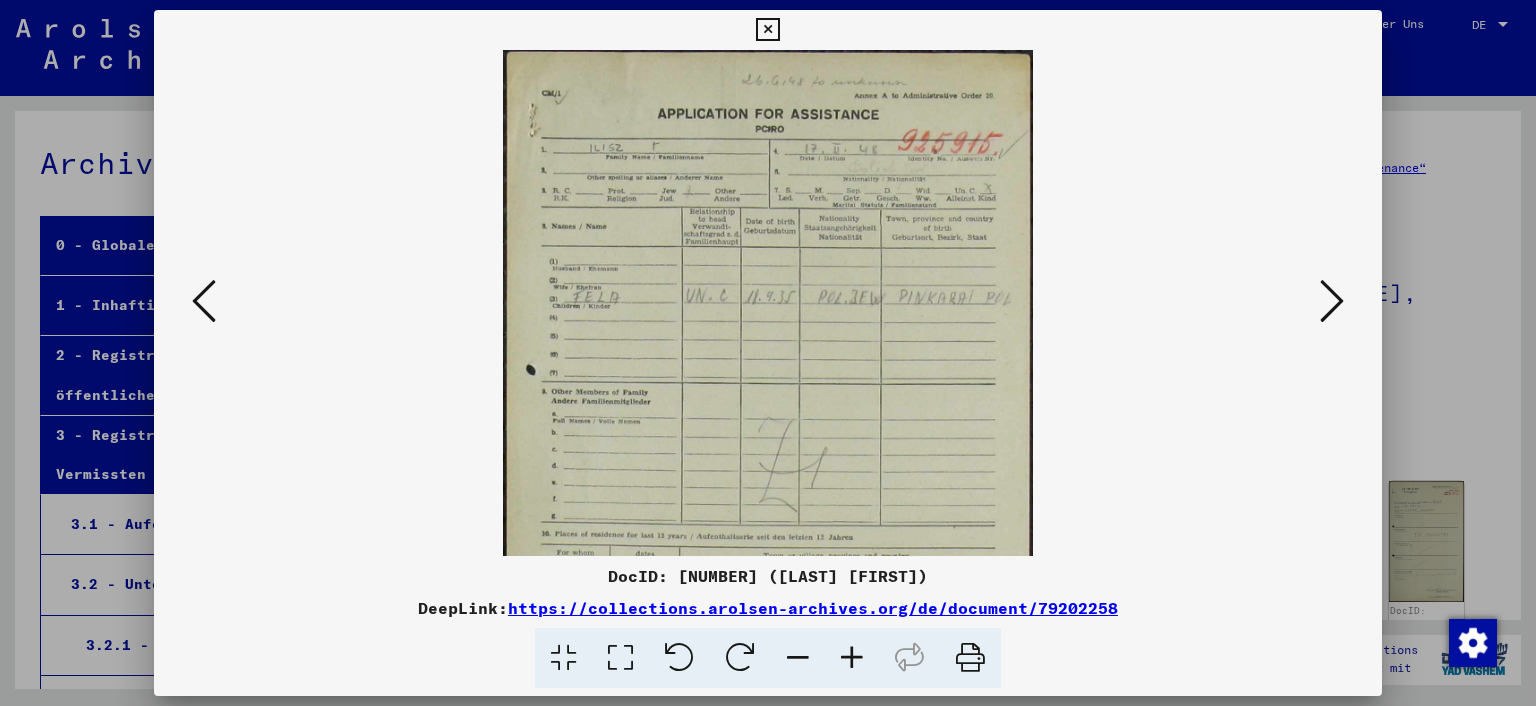 click at bounding box center (852, 658) 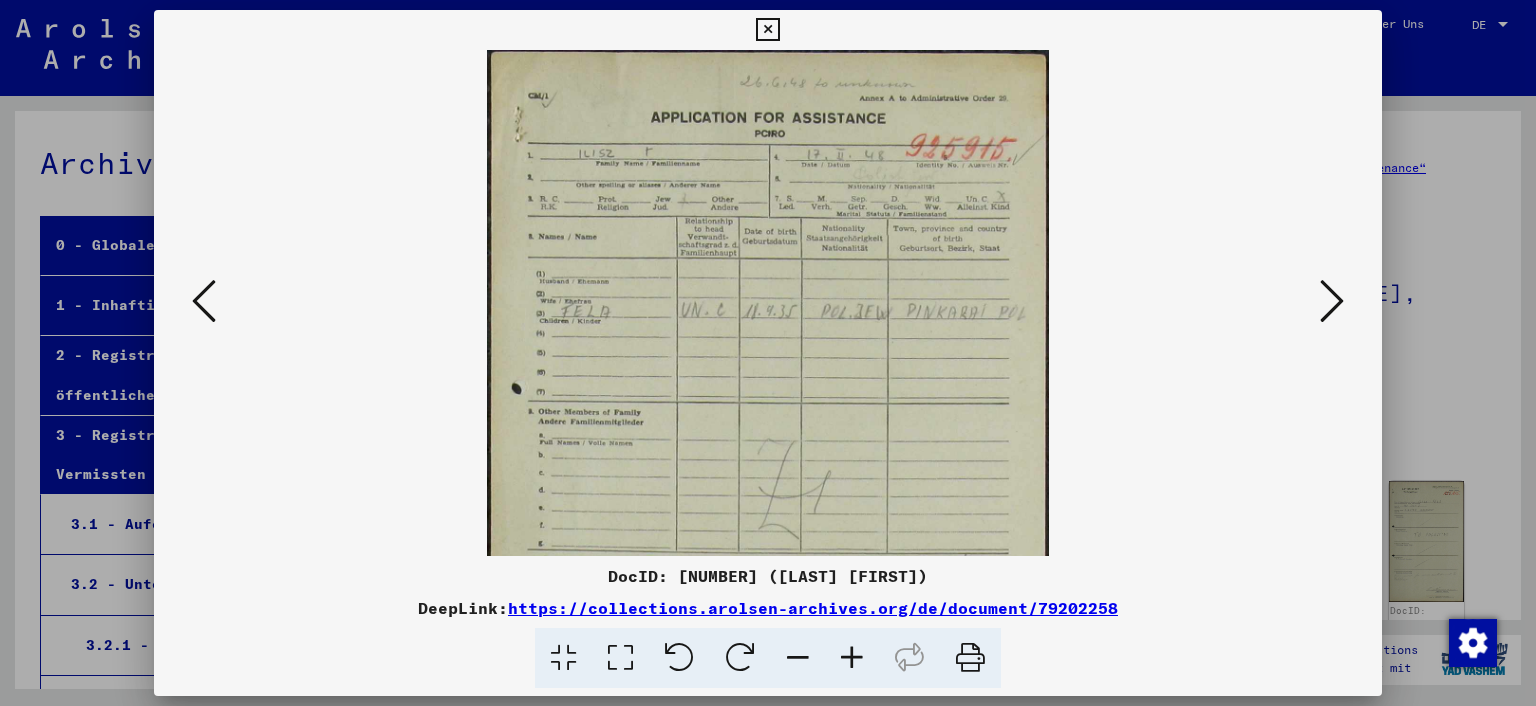 click at bounding box center [852, 658] 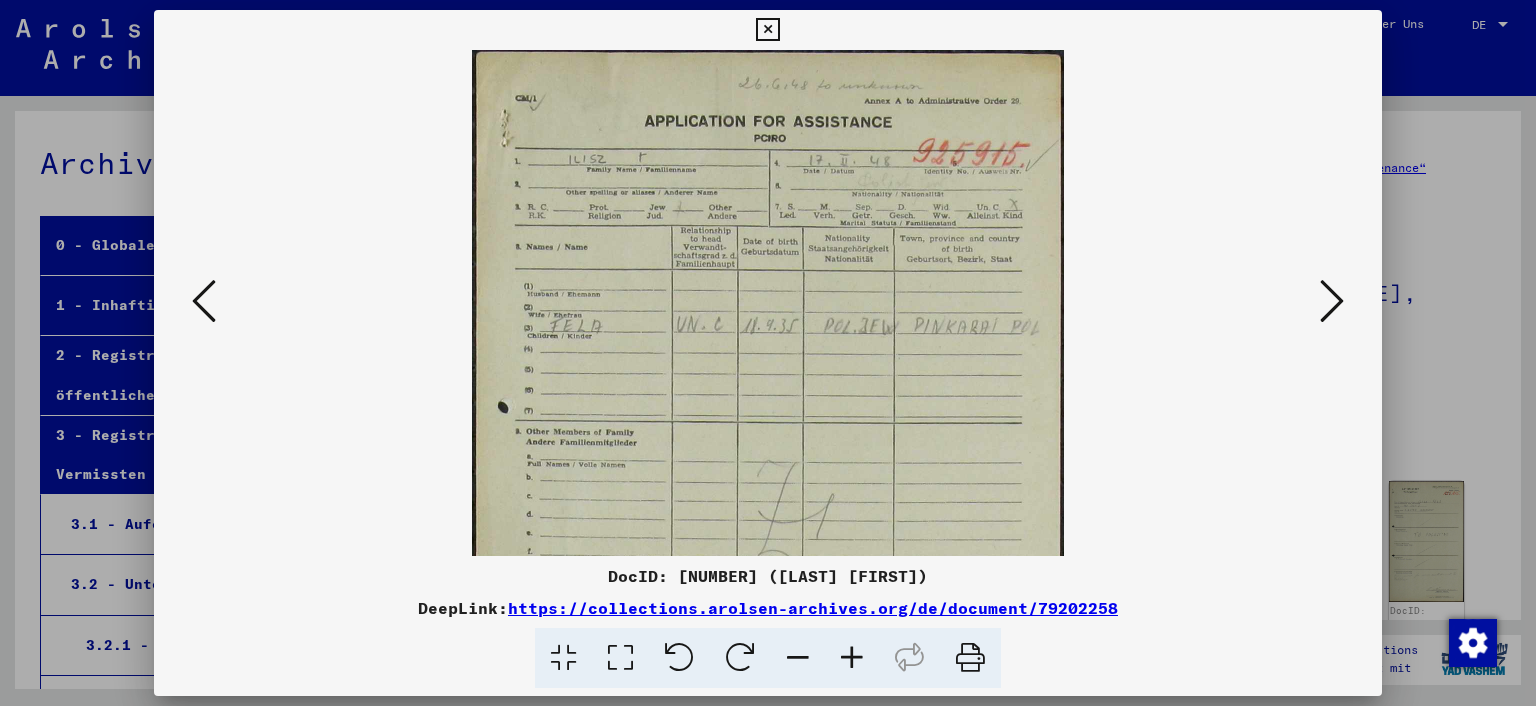 click at bounding box center (852, 658) 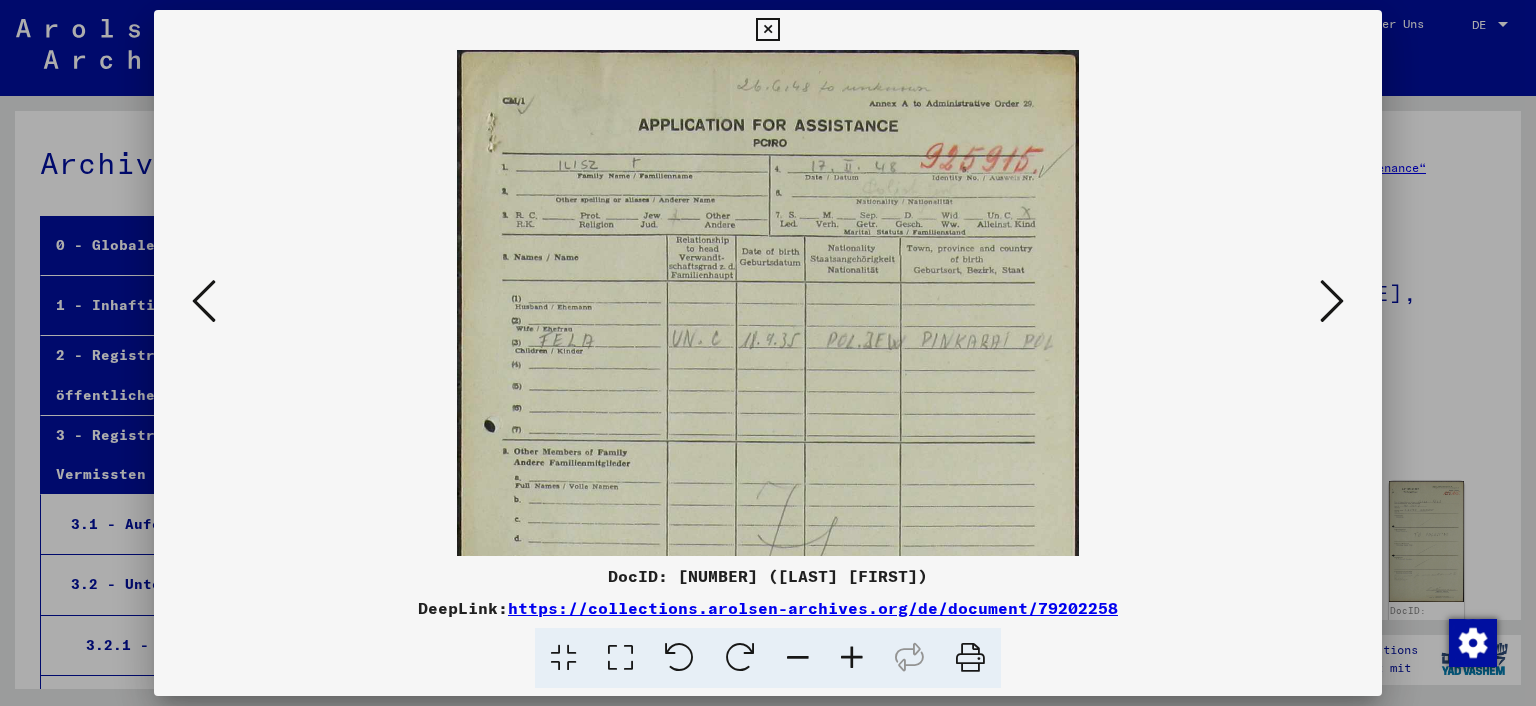 click at bounding box center [852, 658] 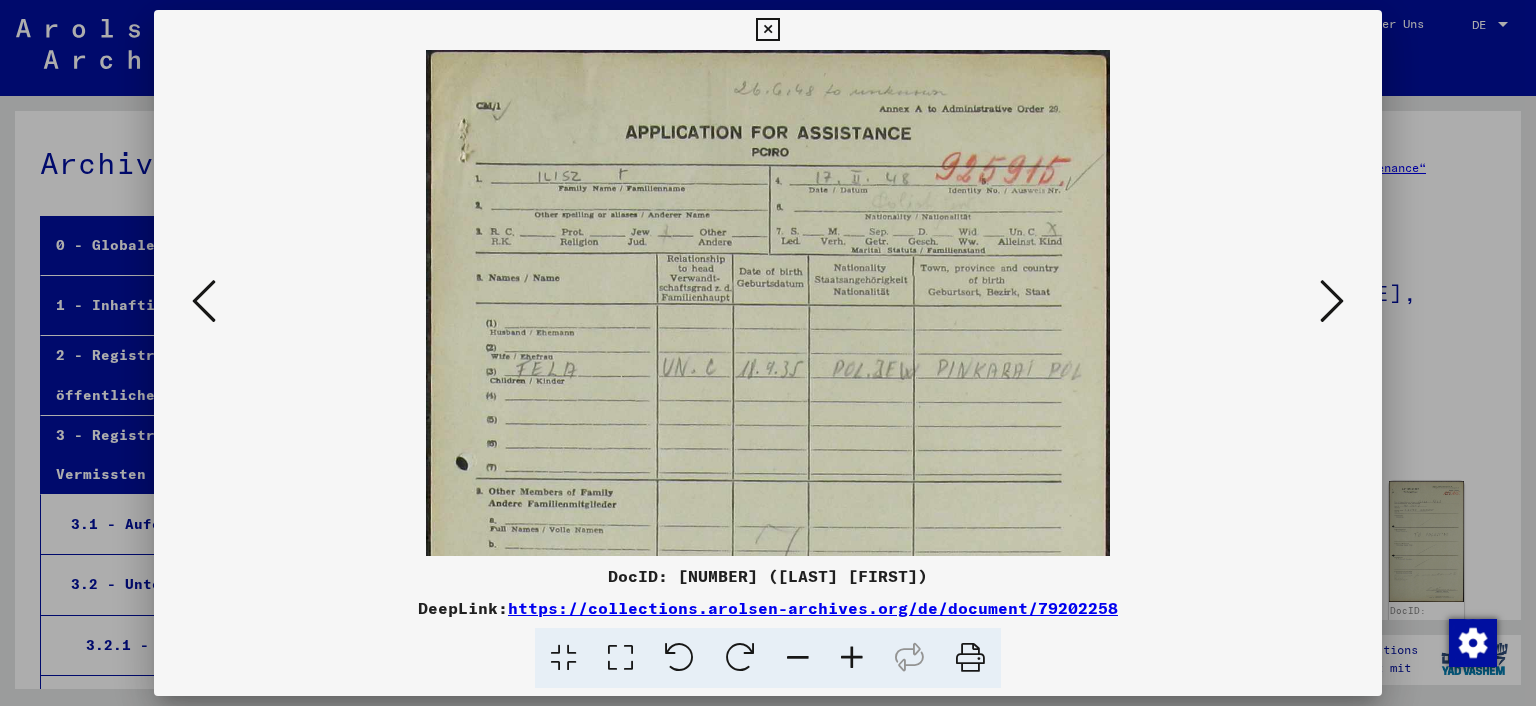 click at bounding box center [852, 658] 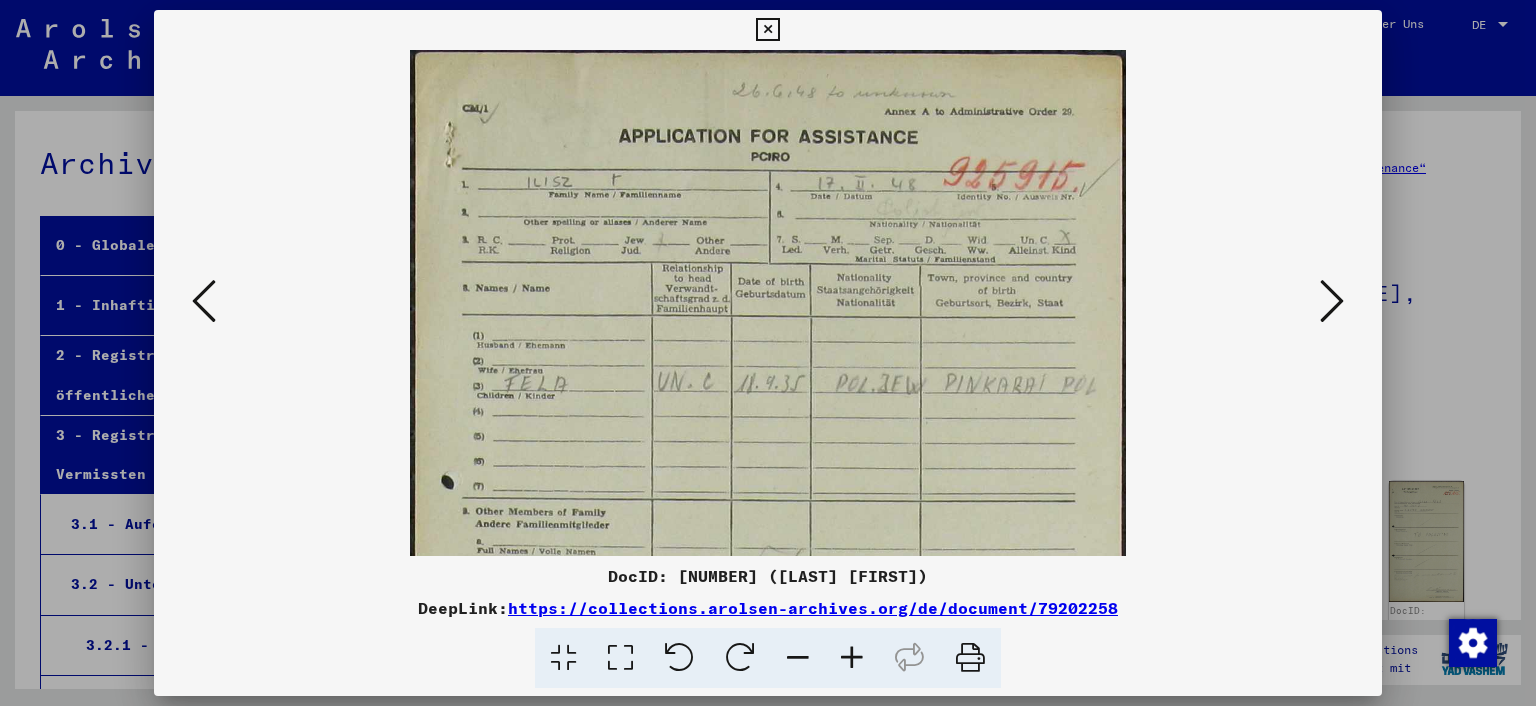 click at bounding box center (852, 658) 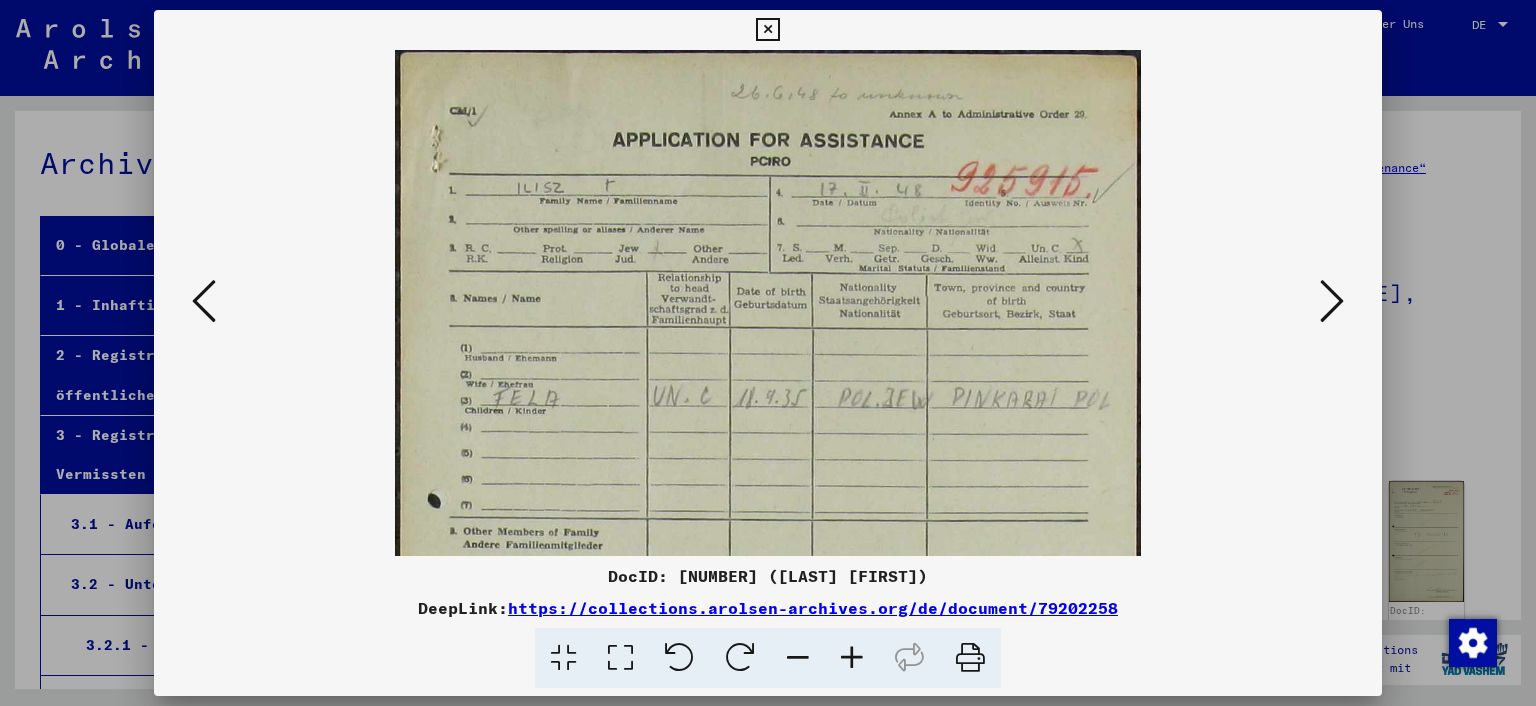 click at bounding box center (852, 658) 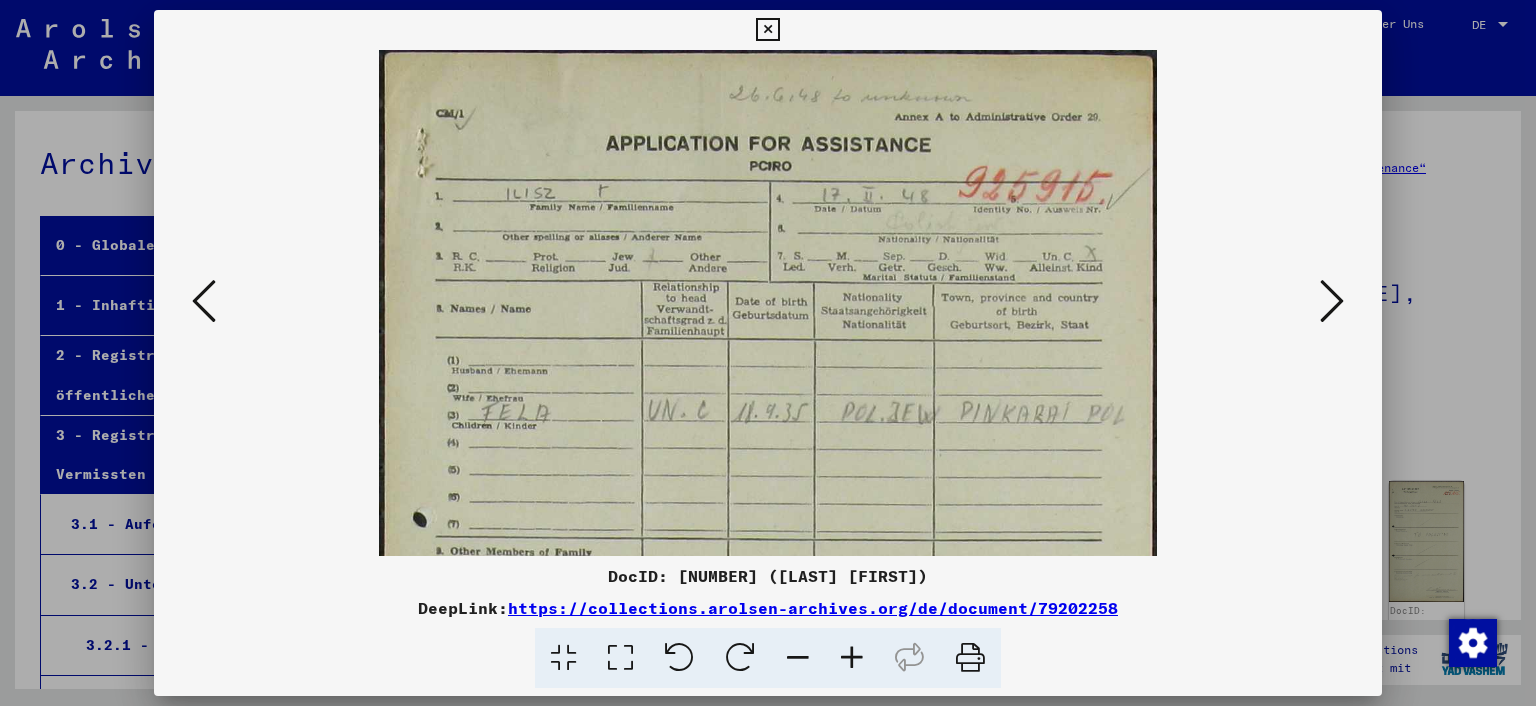 click at bounding box center (852, 658) 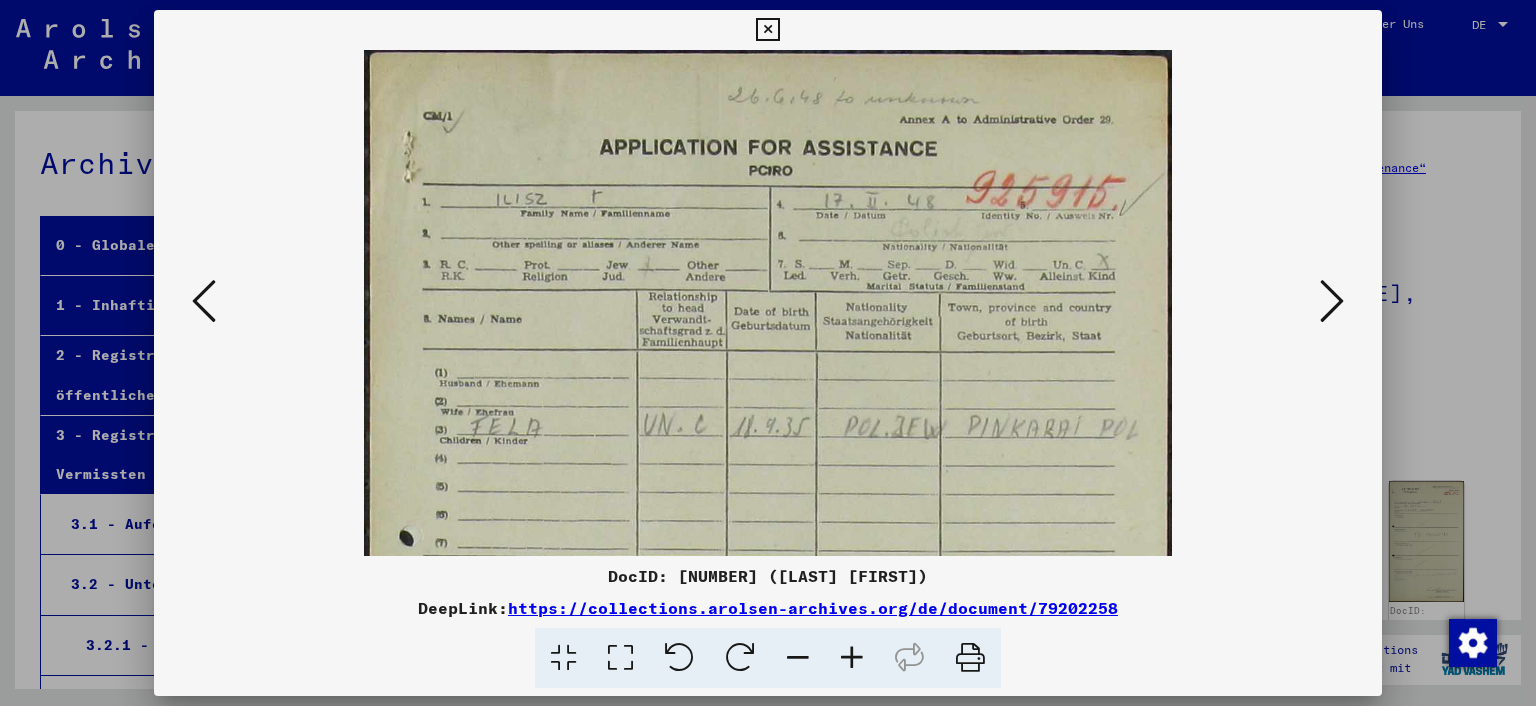 click at bounding box center [852, 658] 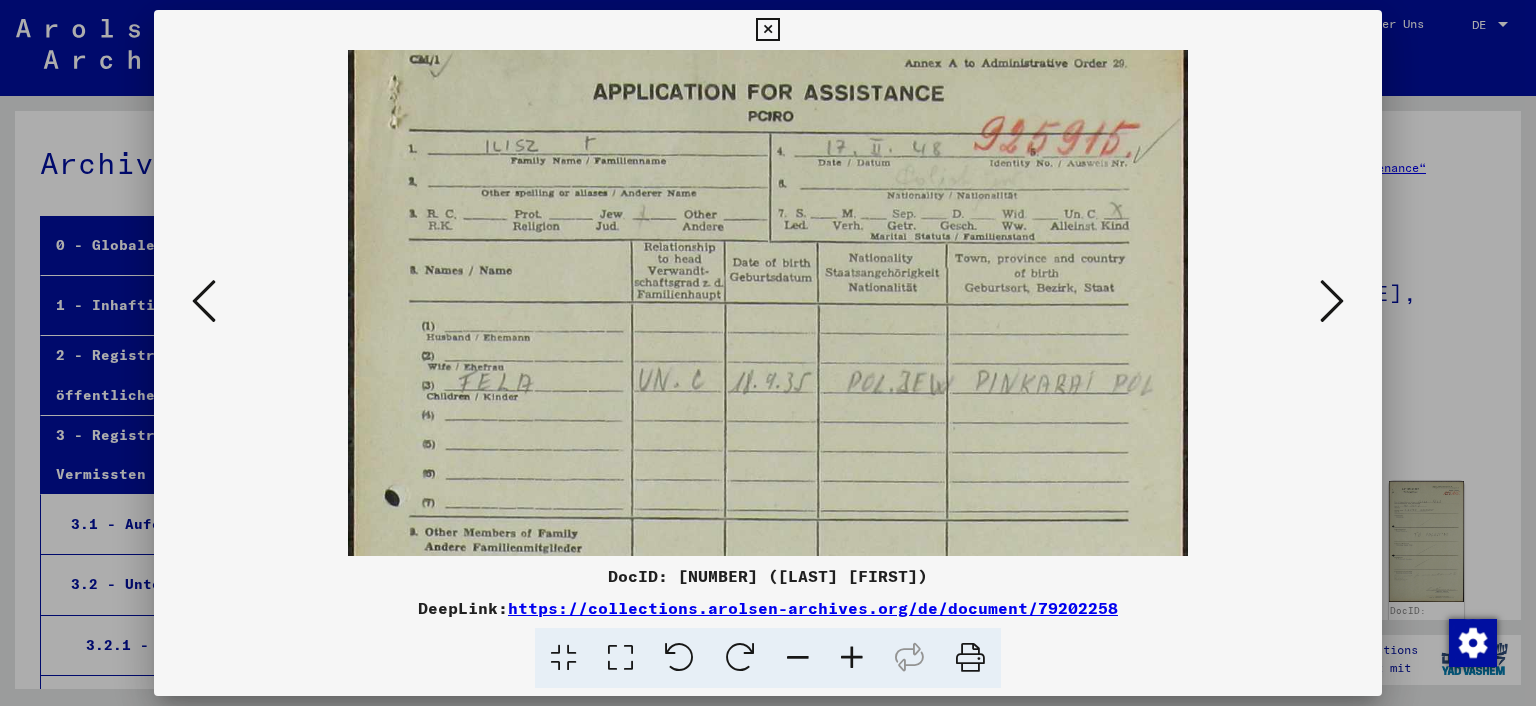 scroll, scrollTop: 60, scrollLeft: 0, axis: vertical 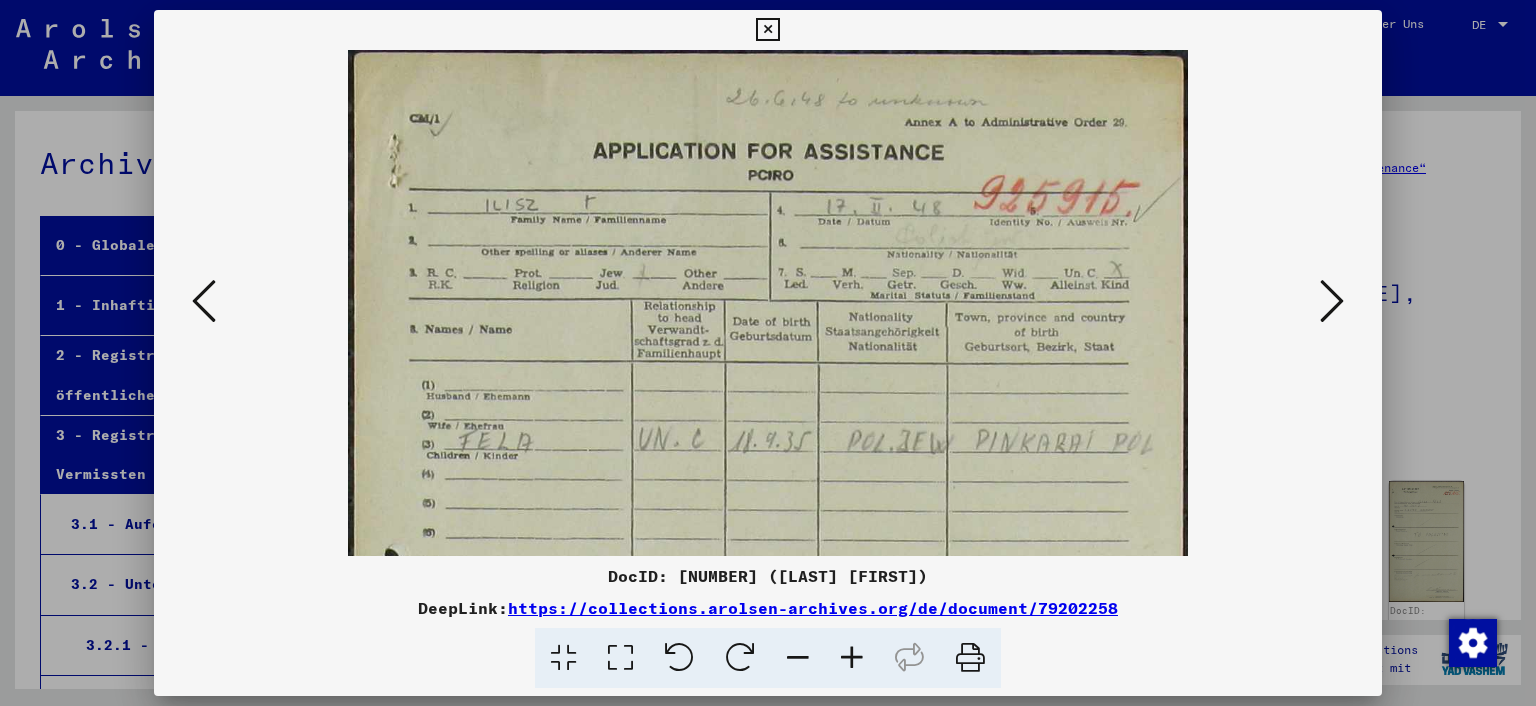drag, startPoint x: 914, startPoint y: 438, endPoint x: 1266, endPoint y: 96, distance: 490.78305 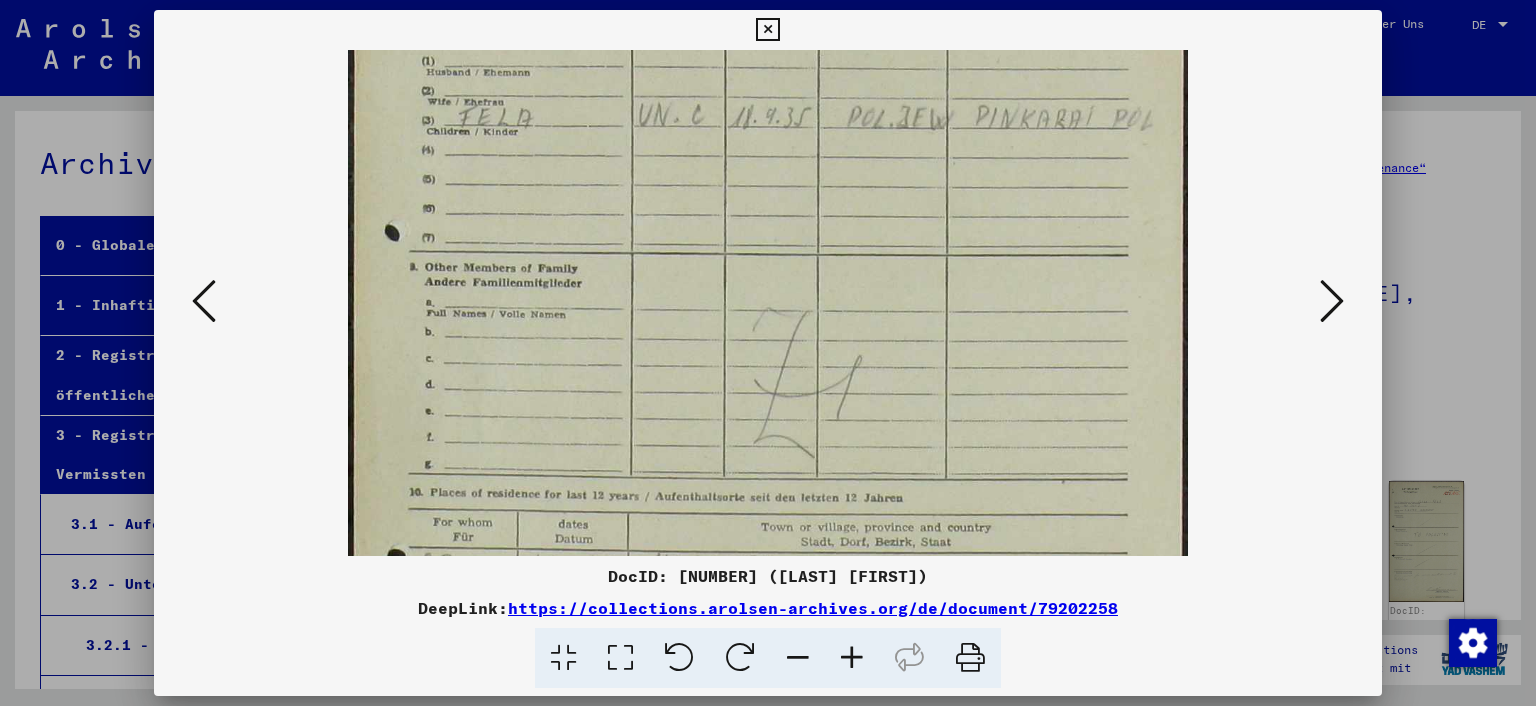 drag, startPoint x: 990, startPoint y: 344, endPoint x: 977, endPoint y: 22, distance: 322.26233 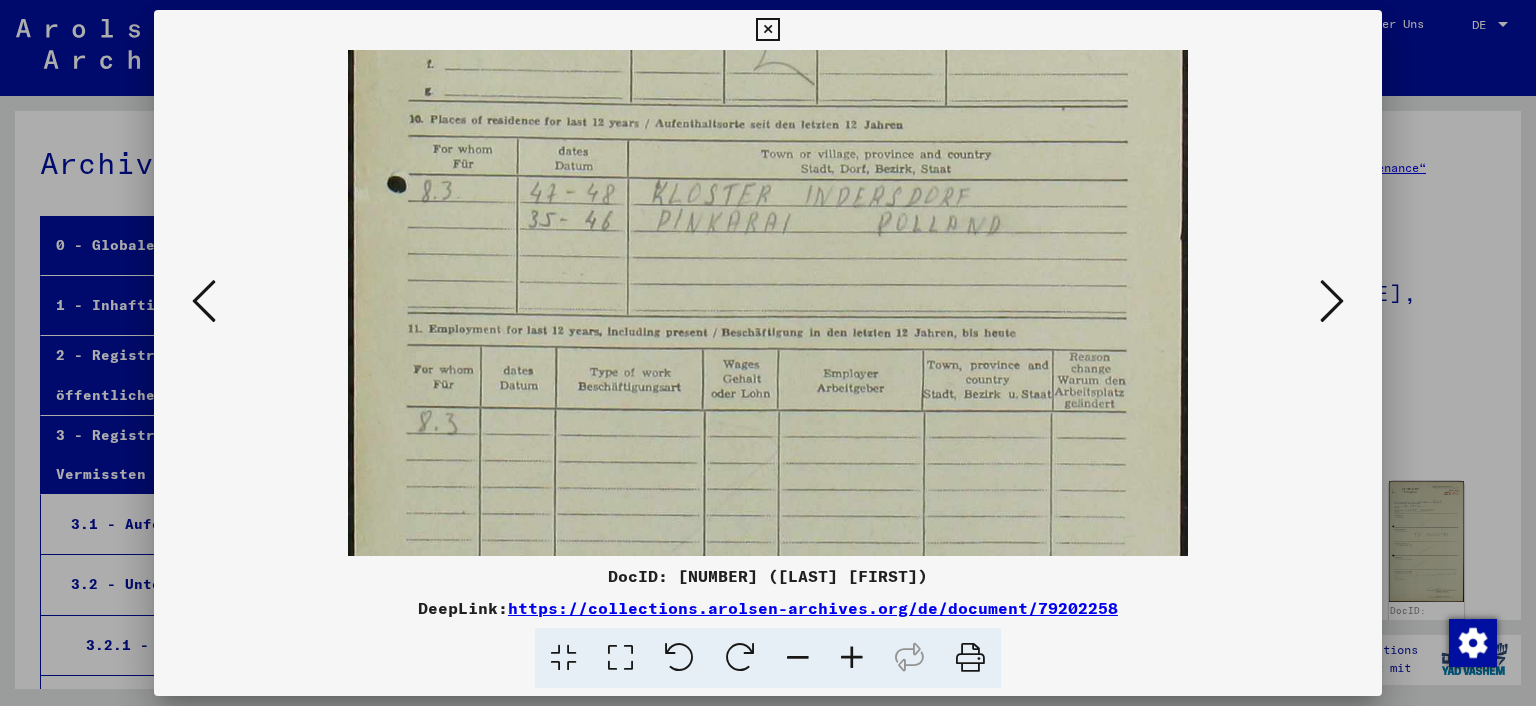 scroll, scrollTop: 698, scrollLeft: 0, axis: vertical 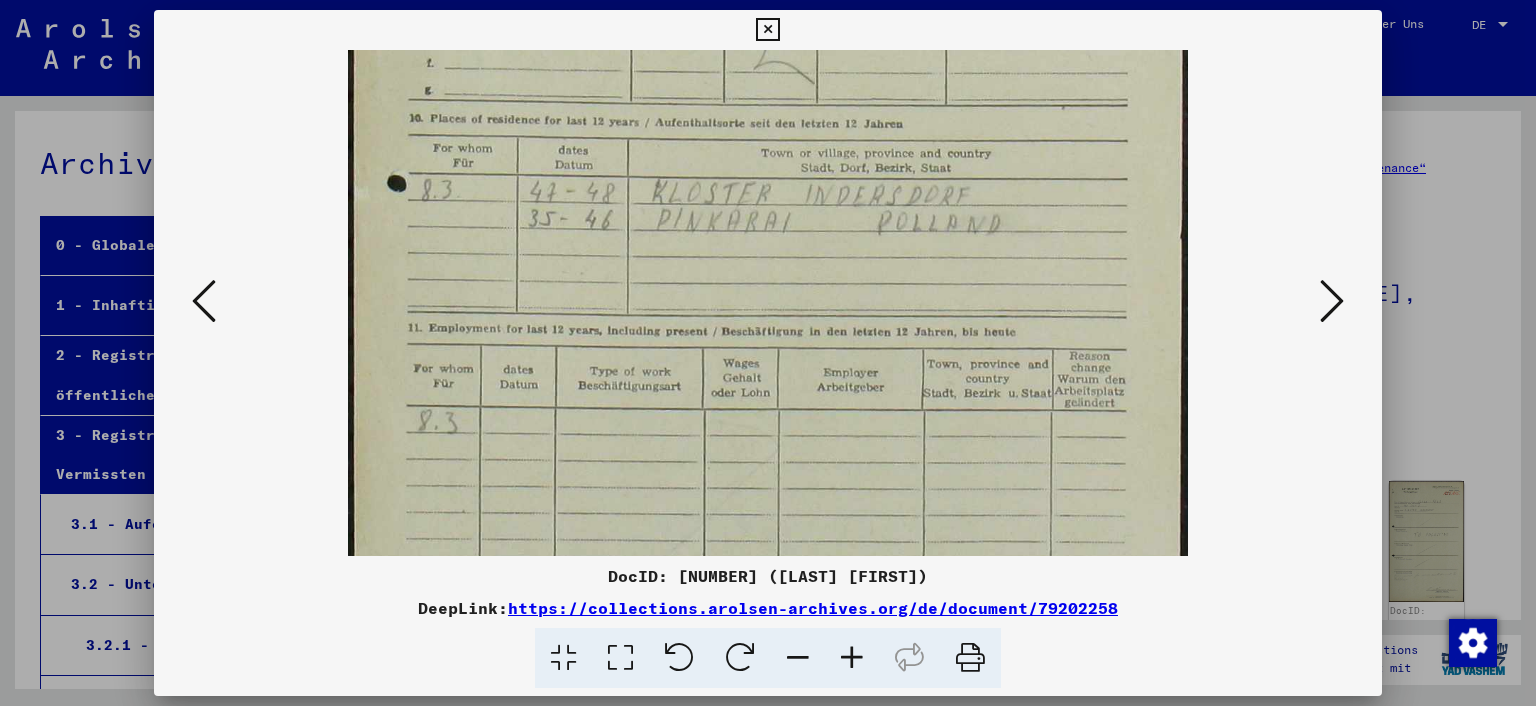 drag, startPoint x: 923, startPoint y: 401, endPoint x: 902, endPoint y: 29, distance: 372.5923 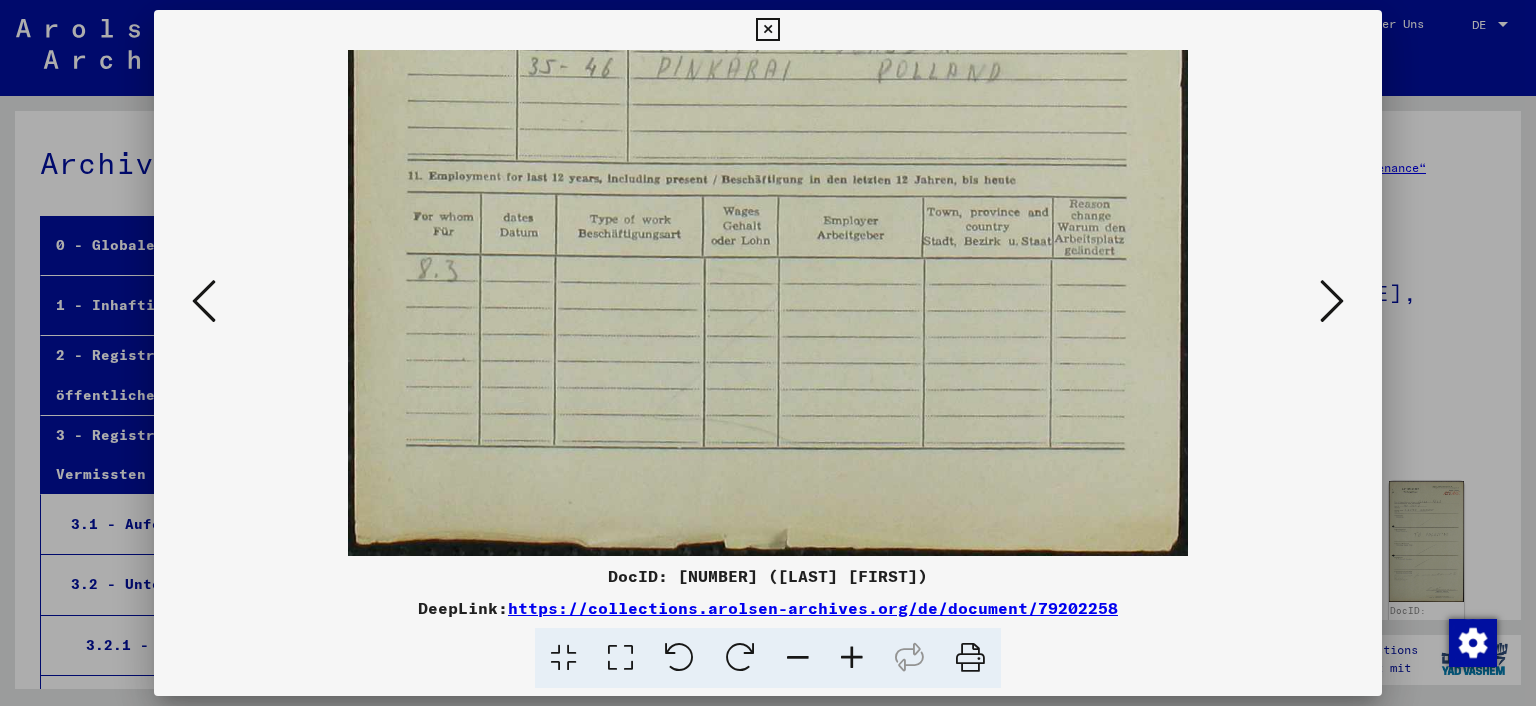 drag, startPoint x: 858, startPoint y: 354, endPoint x: 864, endPoint y: 55, distance: 299.06018 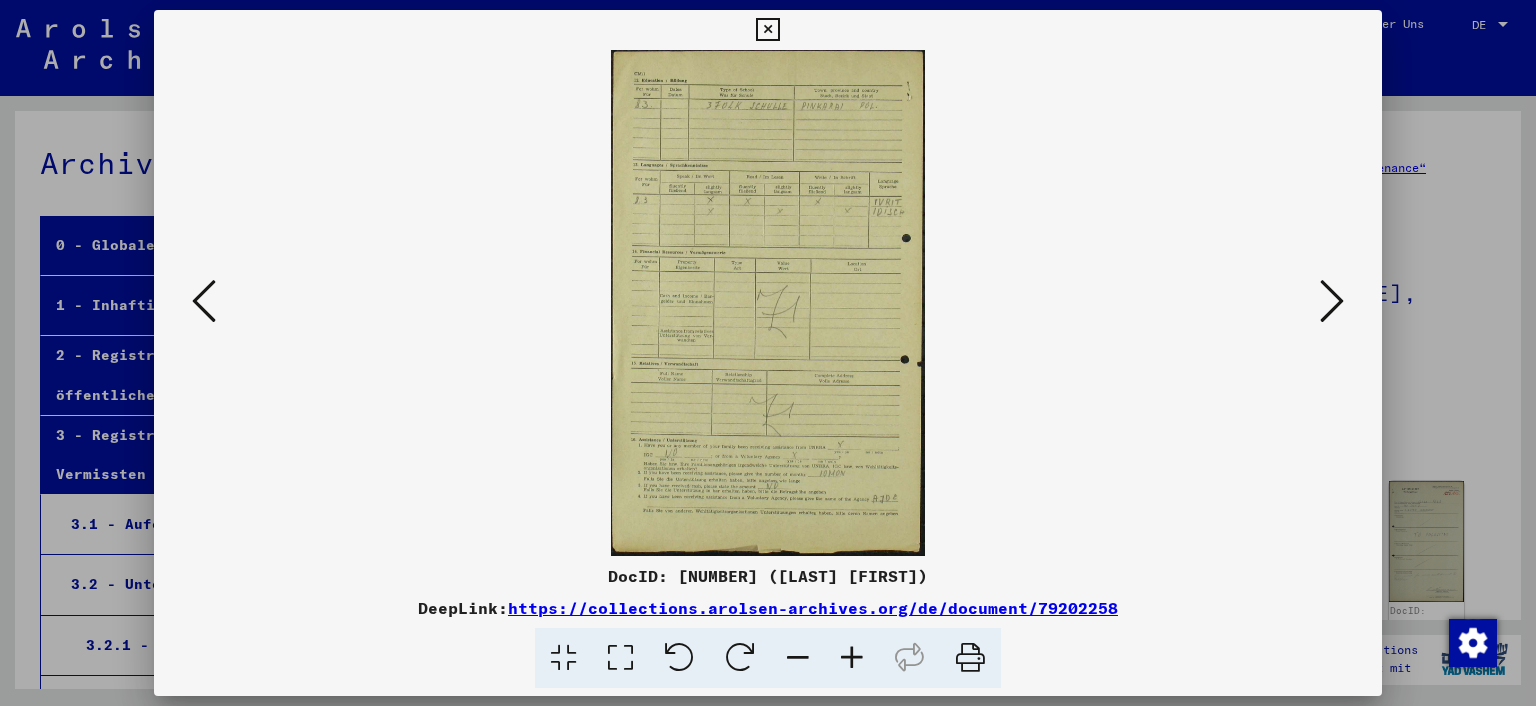 click at bounding box center [852, 658] 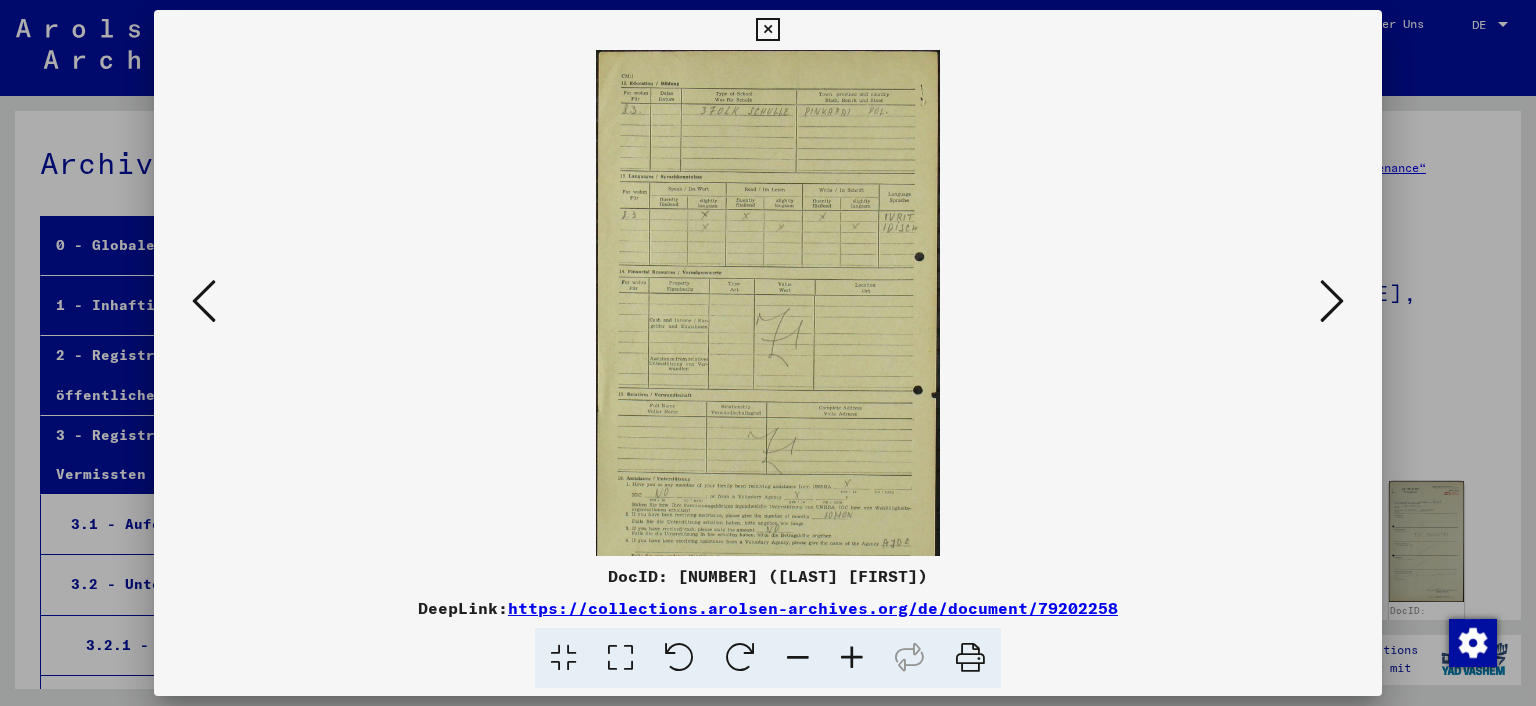 click at bounding box center (852, 658) 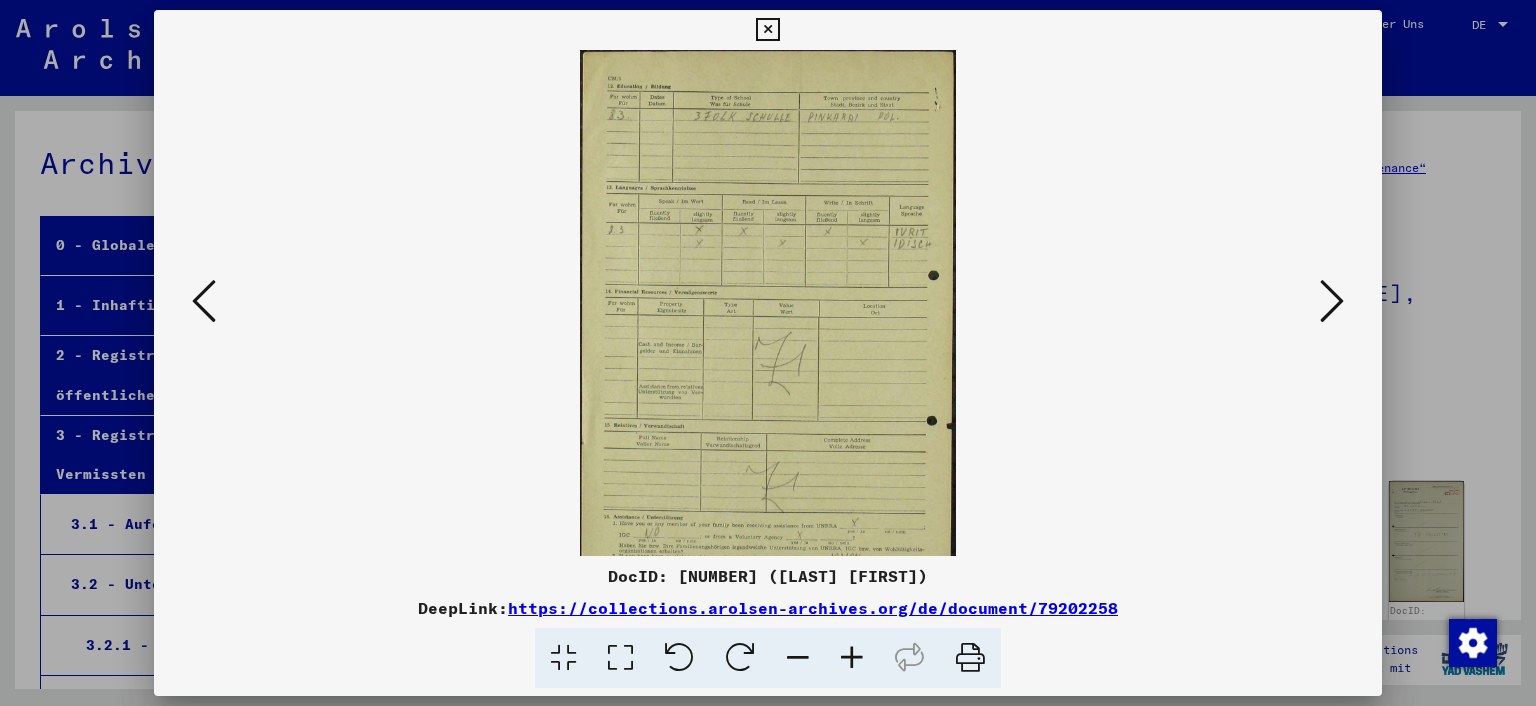 click at bounding box center [852, 658] 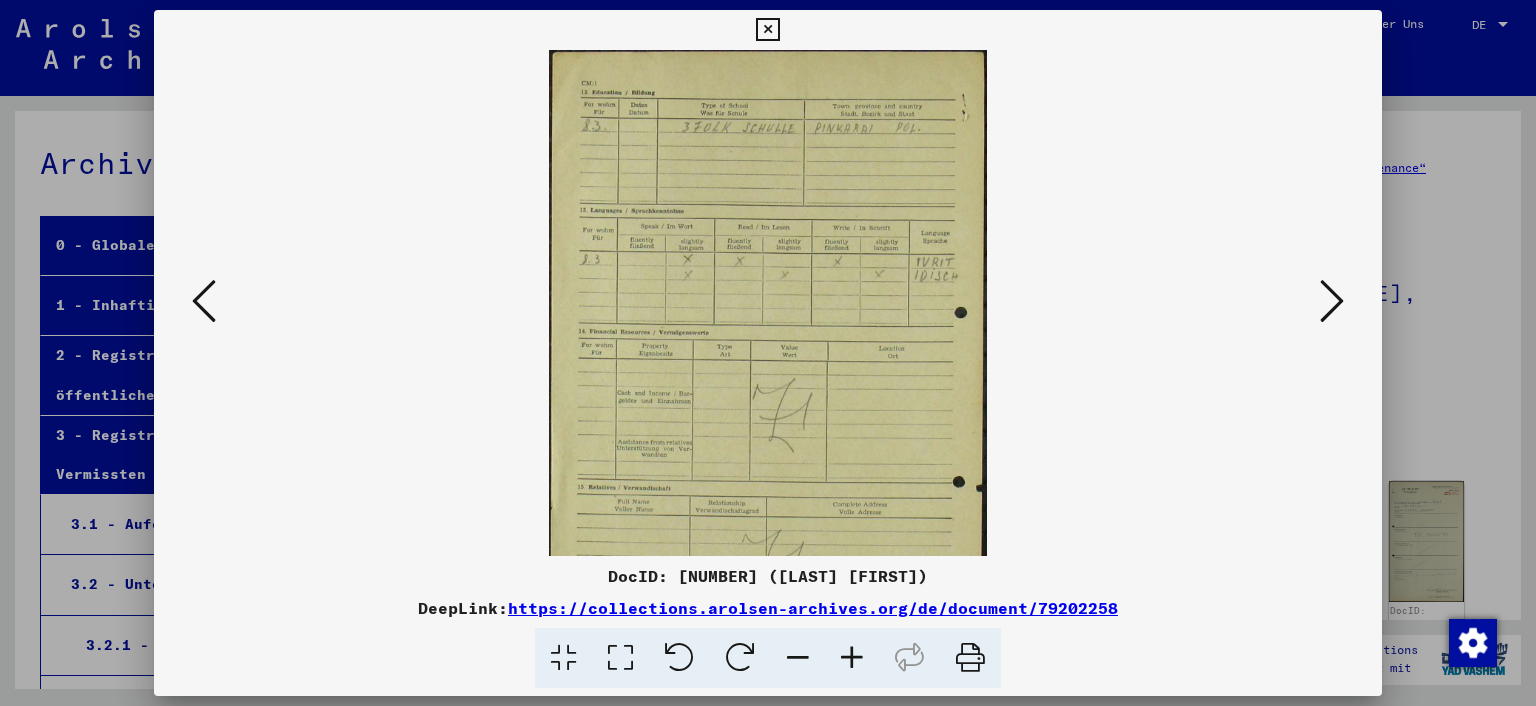 click at bounding box center (852, 658) 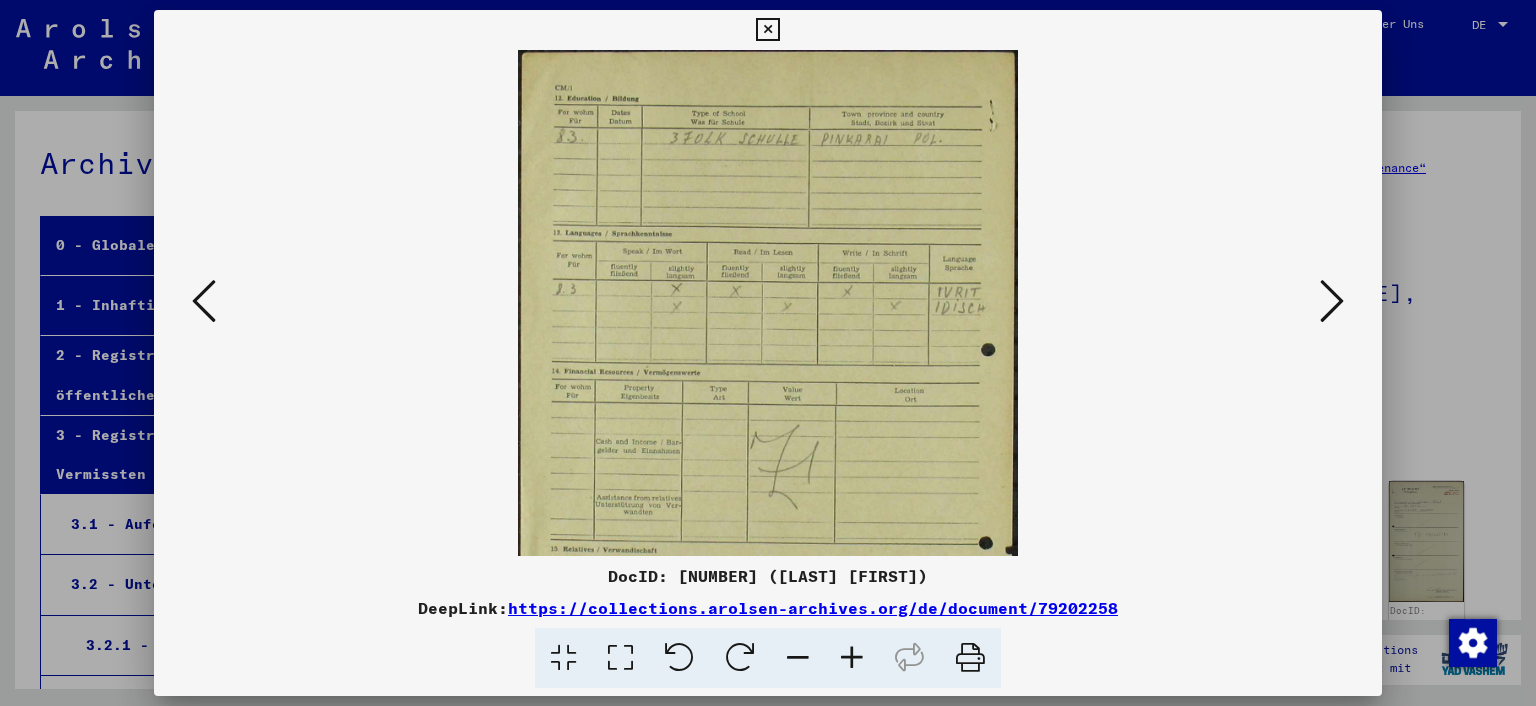 click at bounding box center [852, 658] 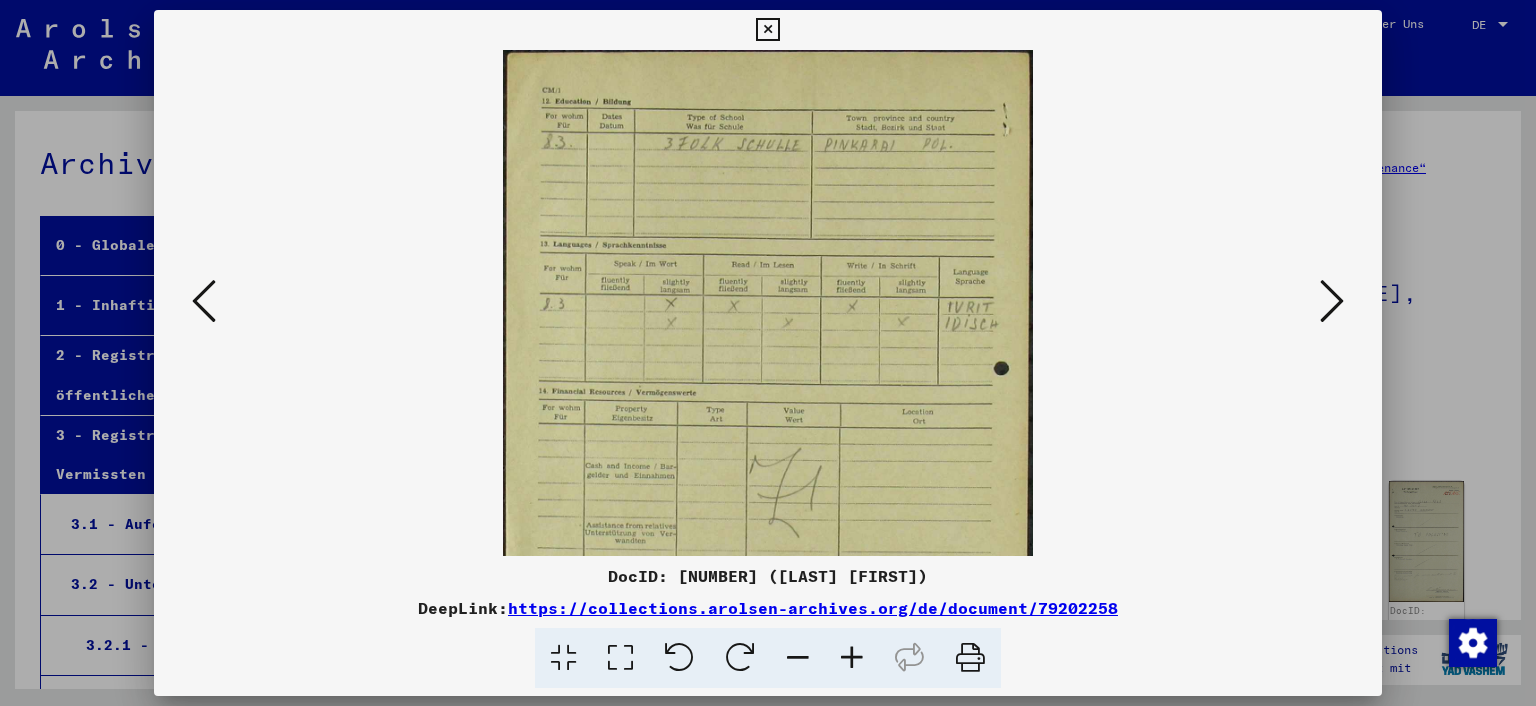 click at bounding box center [852, 658] 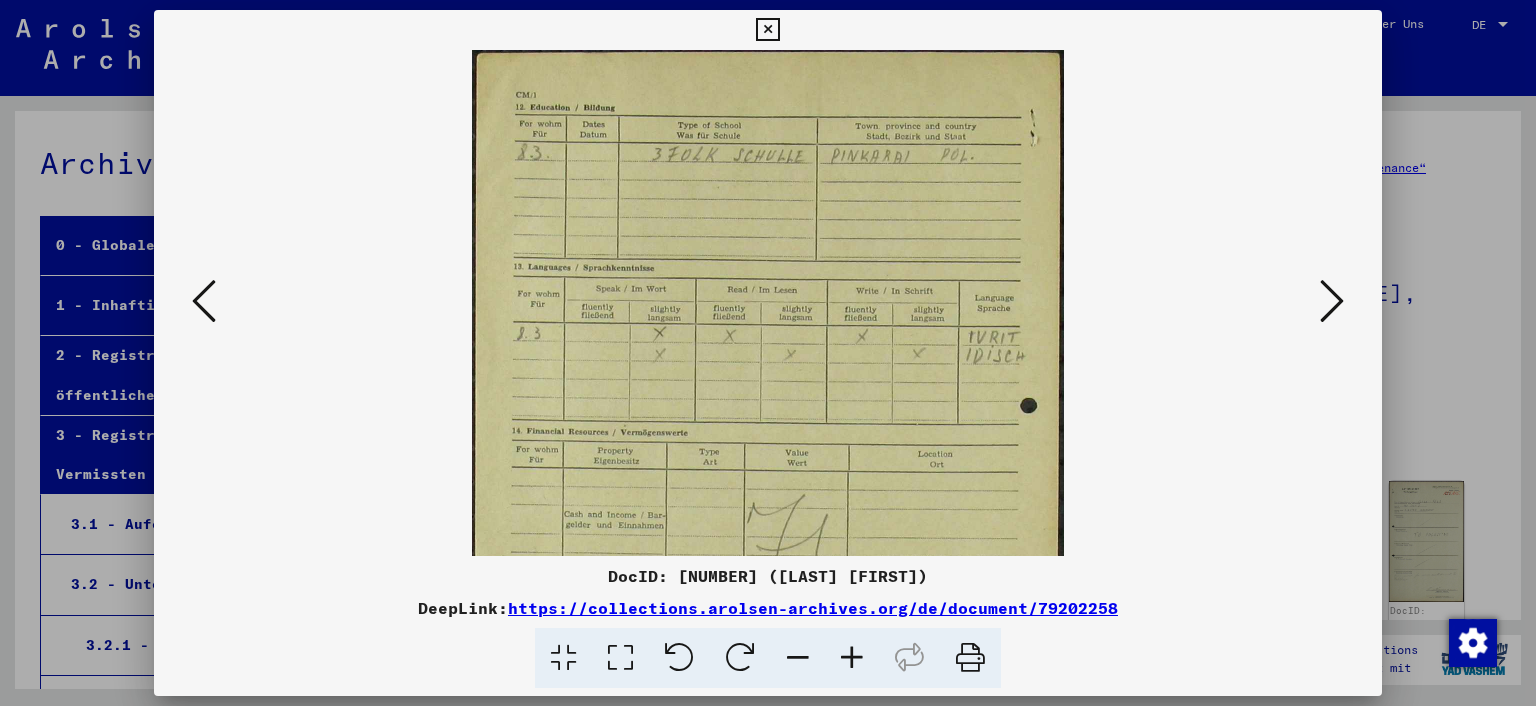 click at bounding box center (852, 658) 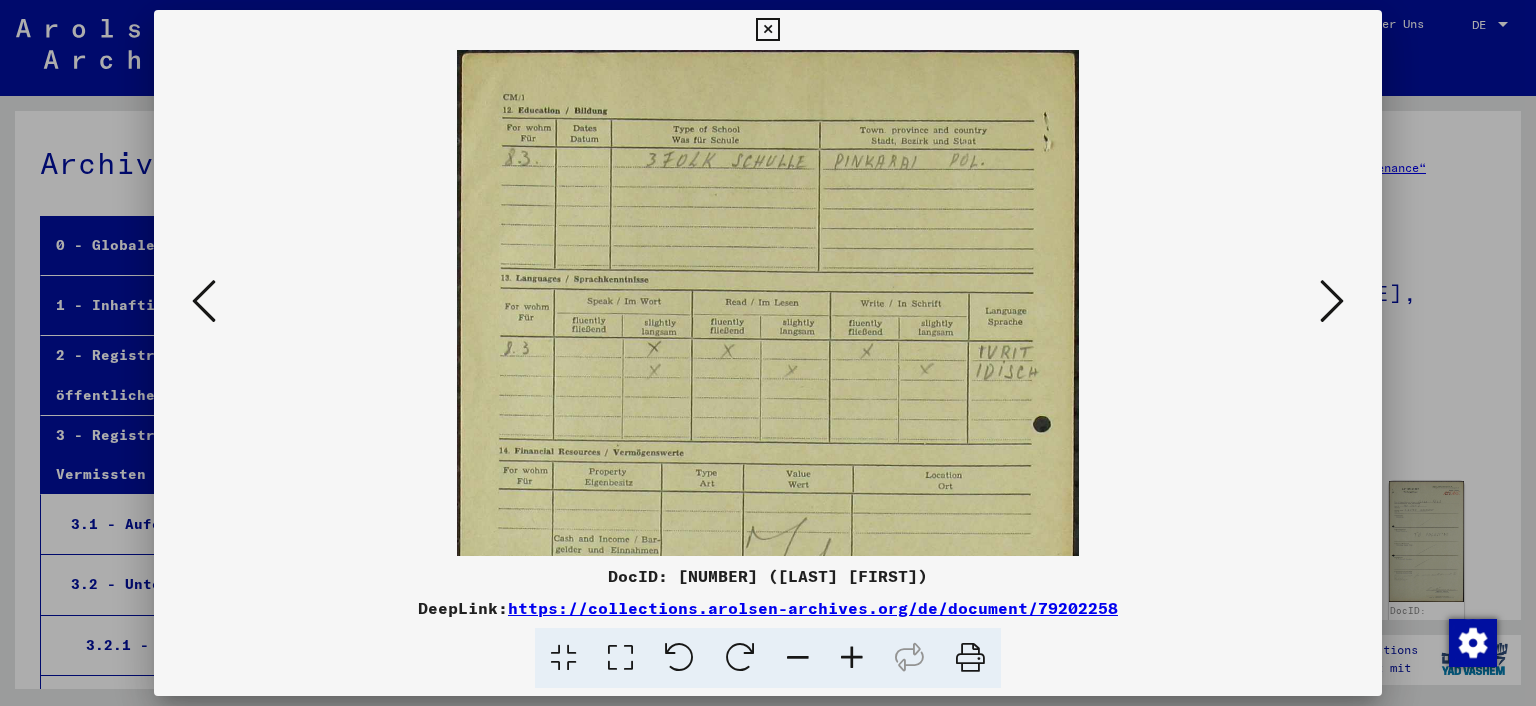 click at bounding box center (852, 658) 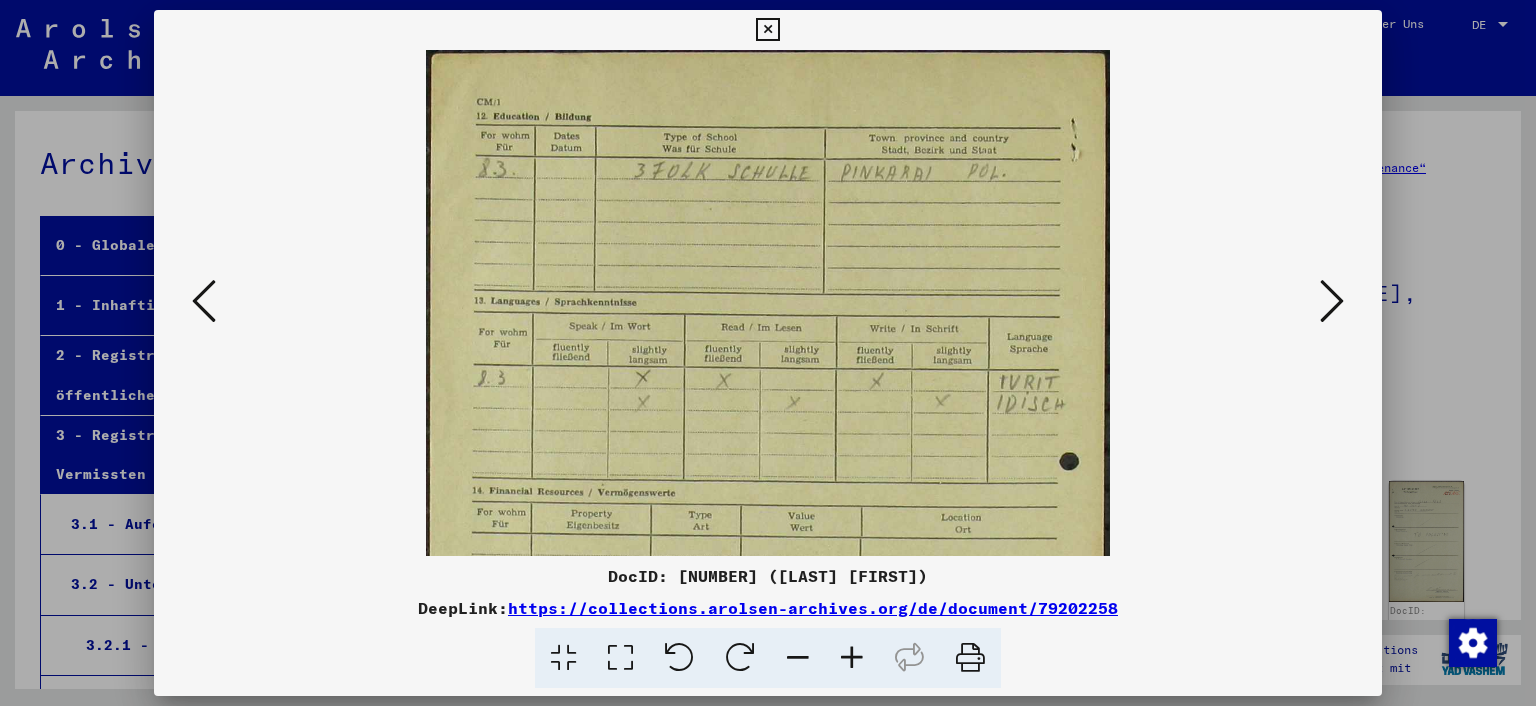 click at bounding box center (852, 658) 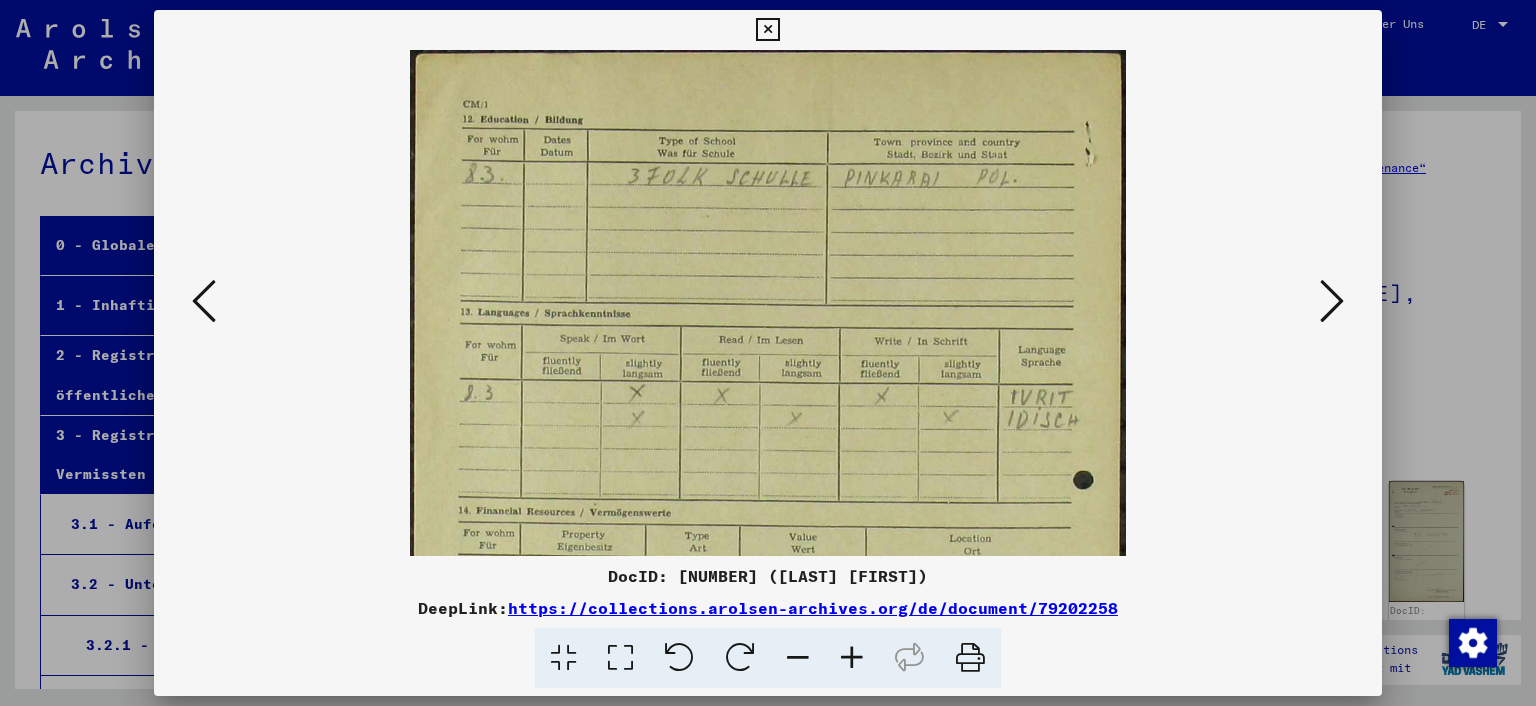 click at bounding box center [852, 658] 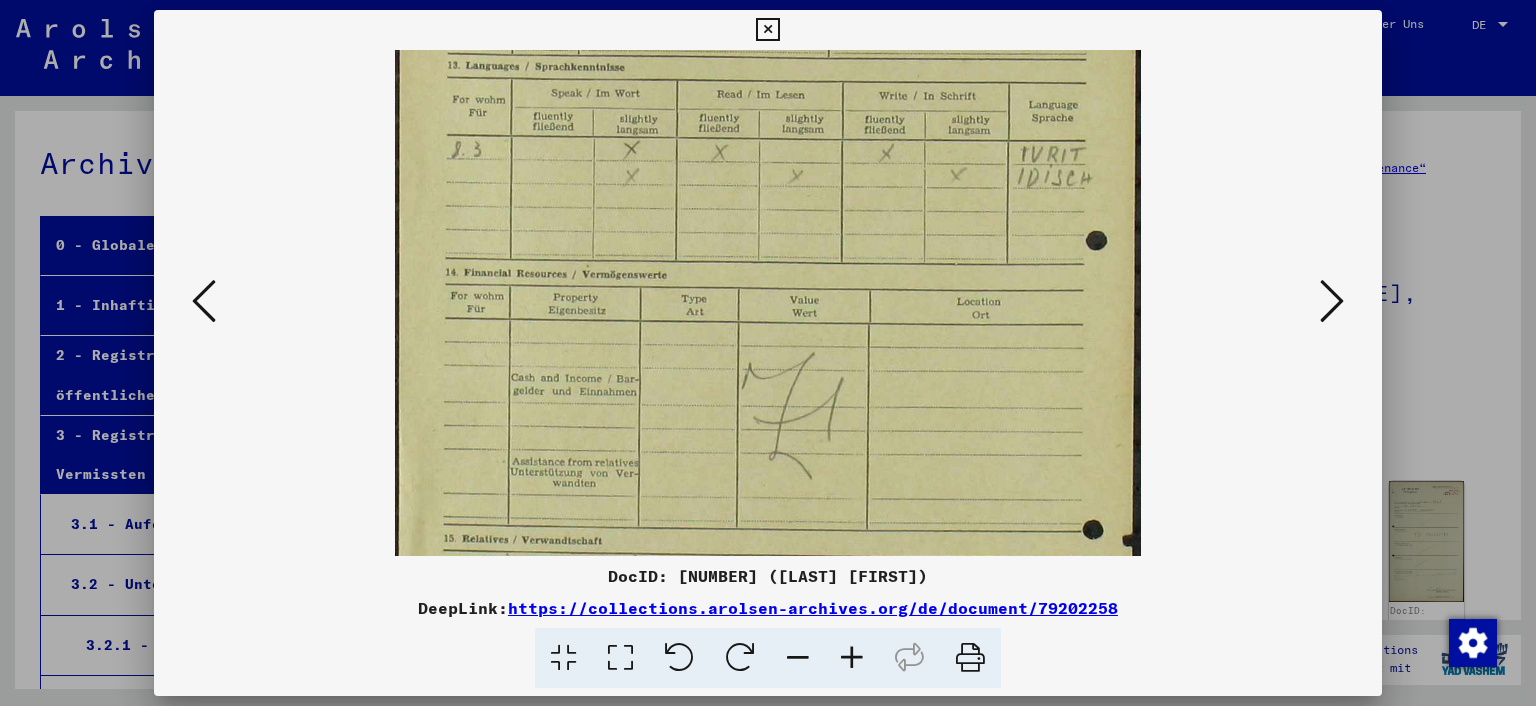 drag, startPoint x: 854, startPoint y: 469, endPoint x: 851, endPoint y: 212, distance: 257.01752 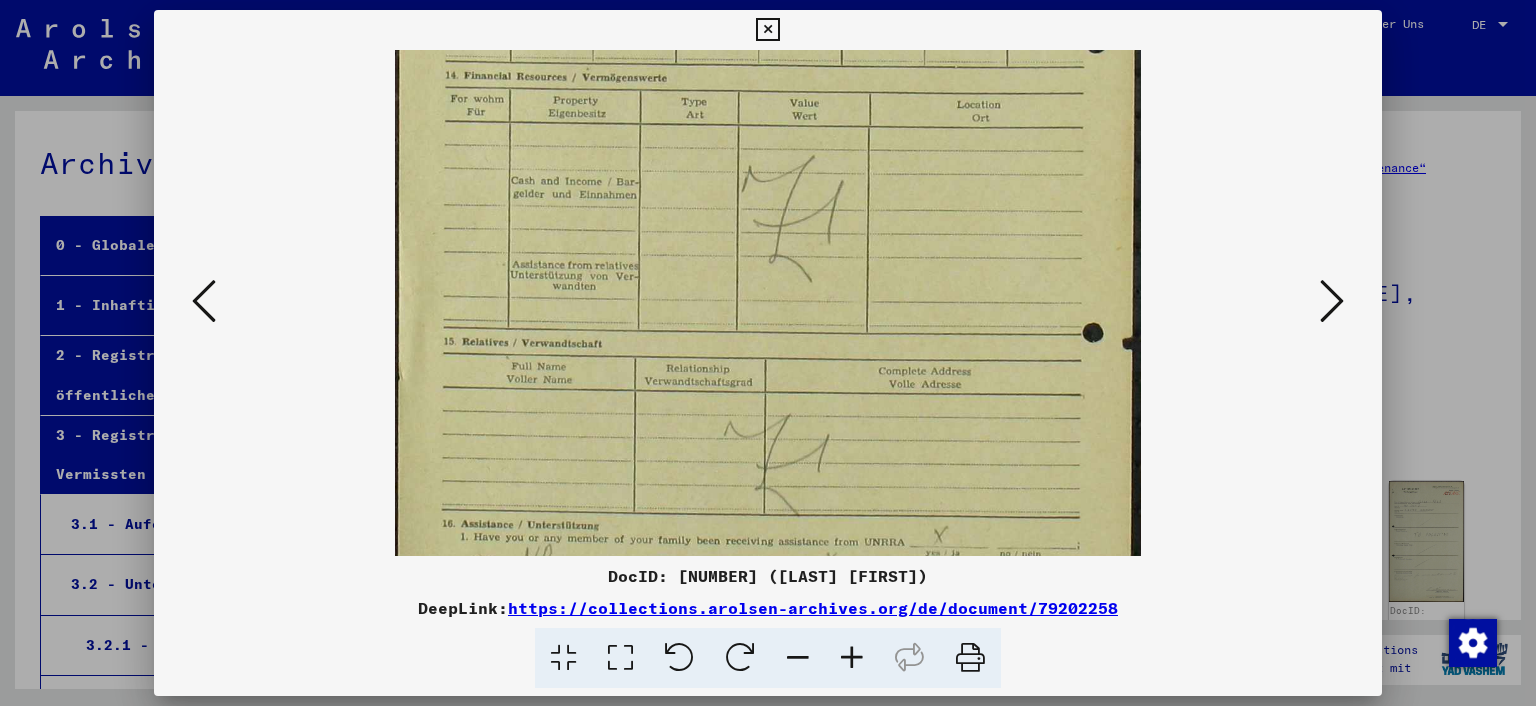 drag, startPoint x: 865, startPoint y: 418, endPoint x: 850, endPoint y: 209, distance: 209.53758 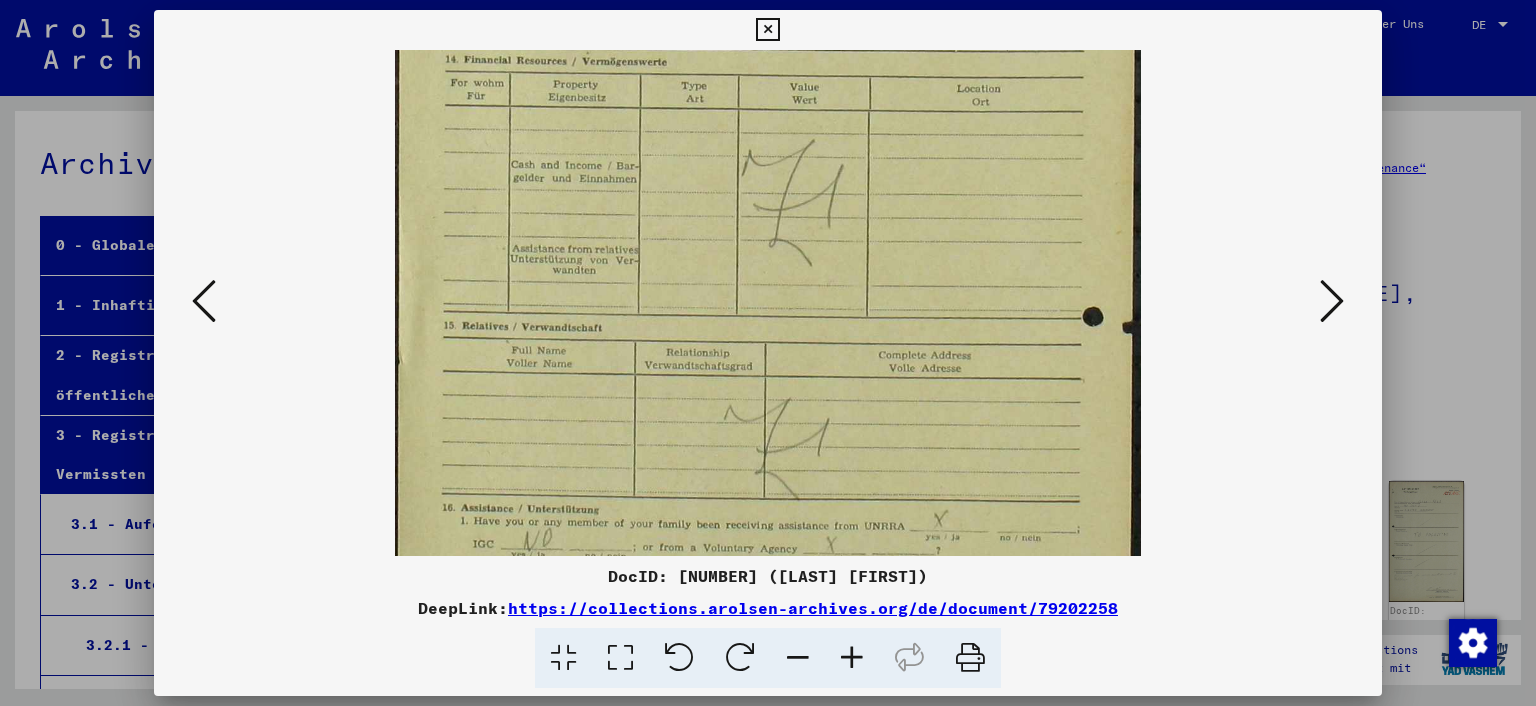 scroll, scrollTop: 700, scrollLeft: 0, axis: vertical 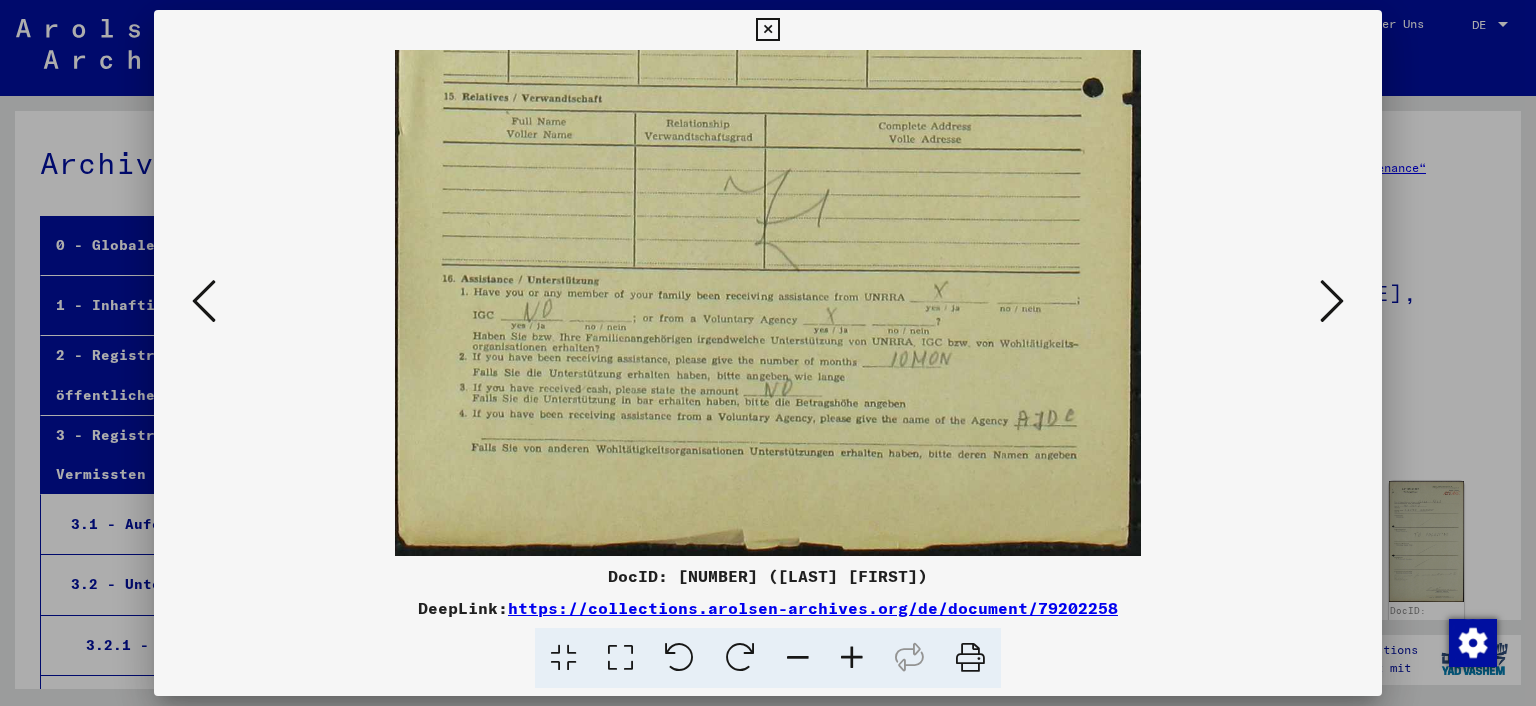 drag, startPoint x: 863, startPoint y: 454, endPoint x: 861, endPoint y: 170, distance: 284.00705 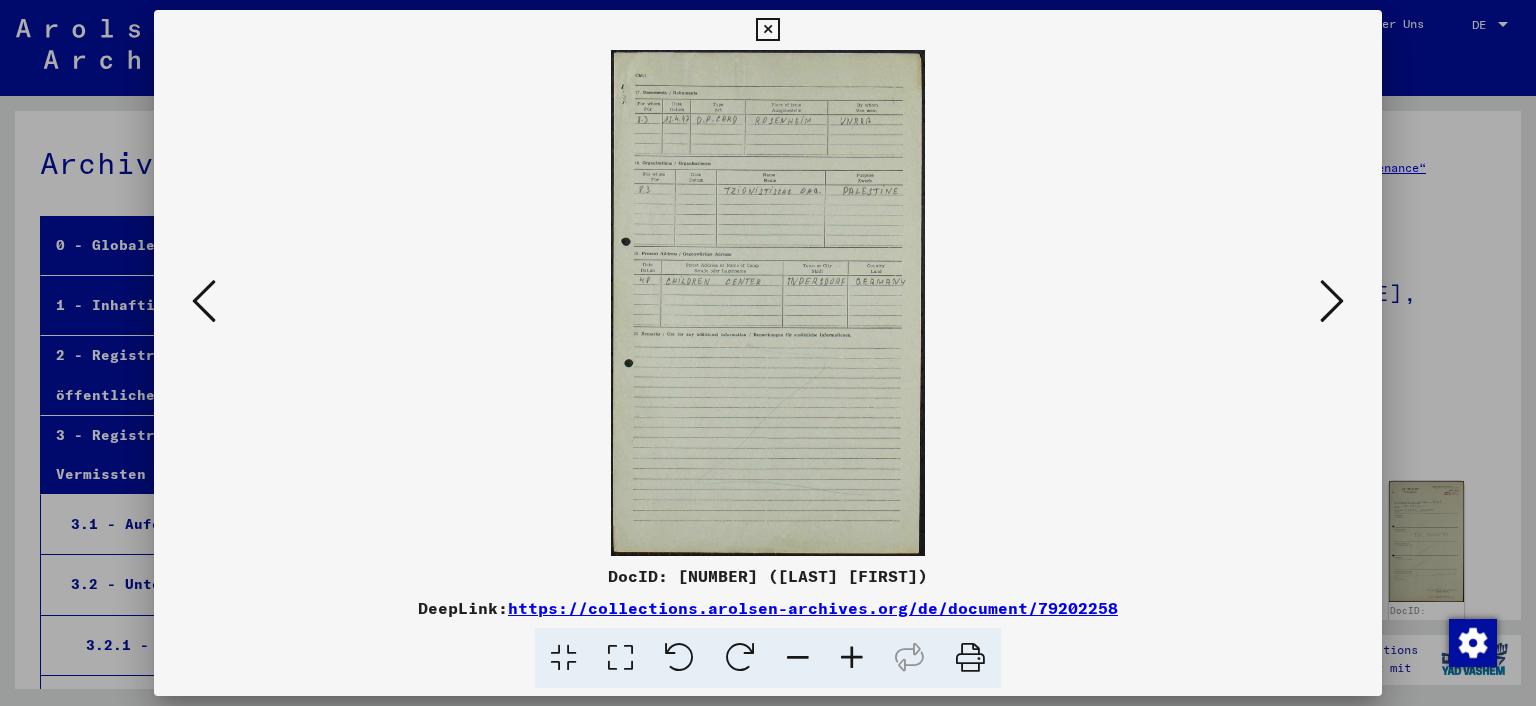 scroll, scrollTop: 0, scrollLeft: 0, axis: both 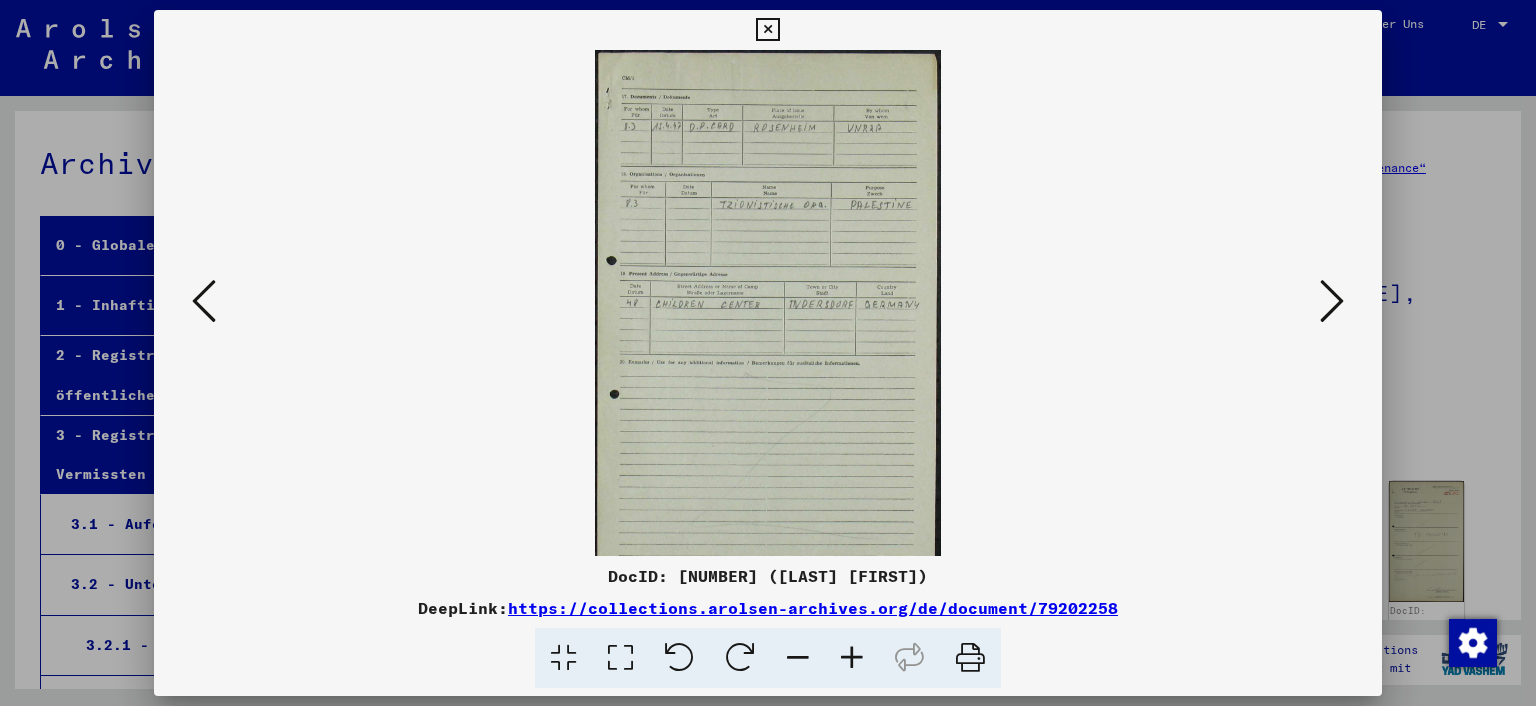 click at bounding box center (852, 658) 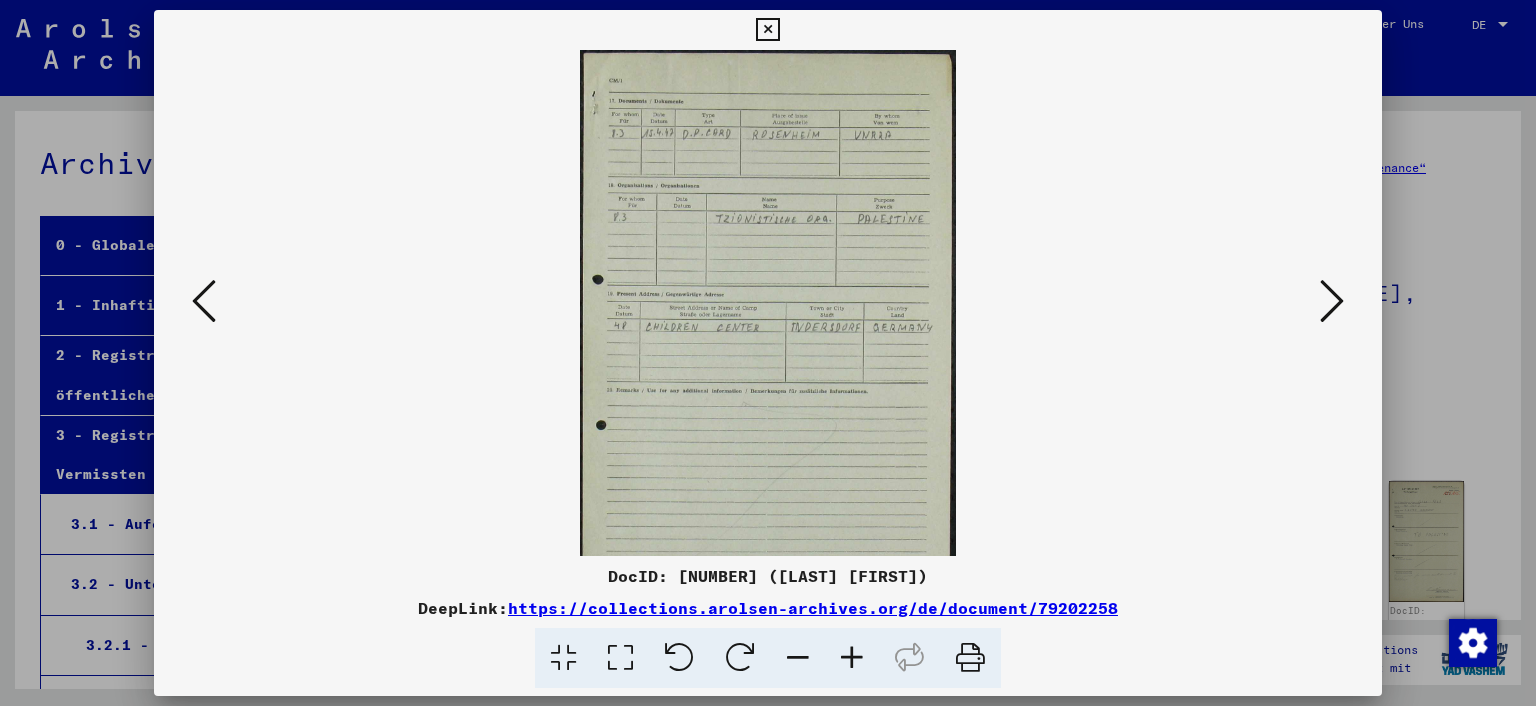 click at bounding box center [852, 658] 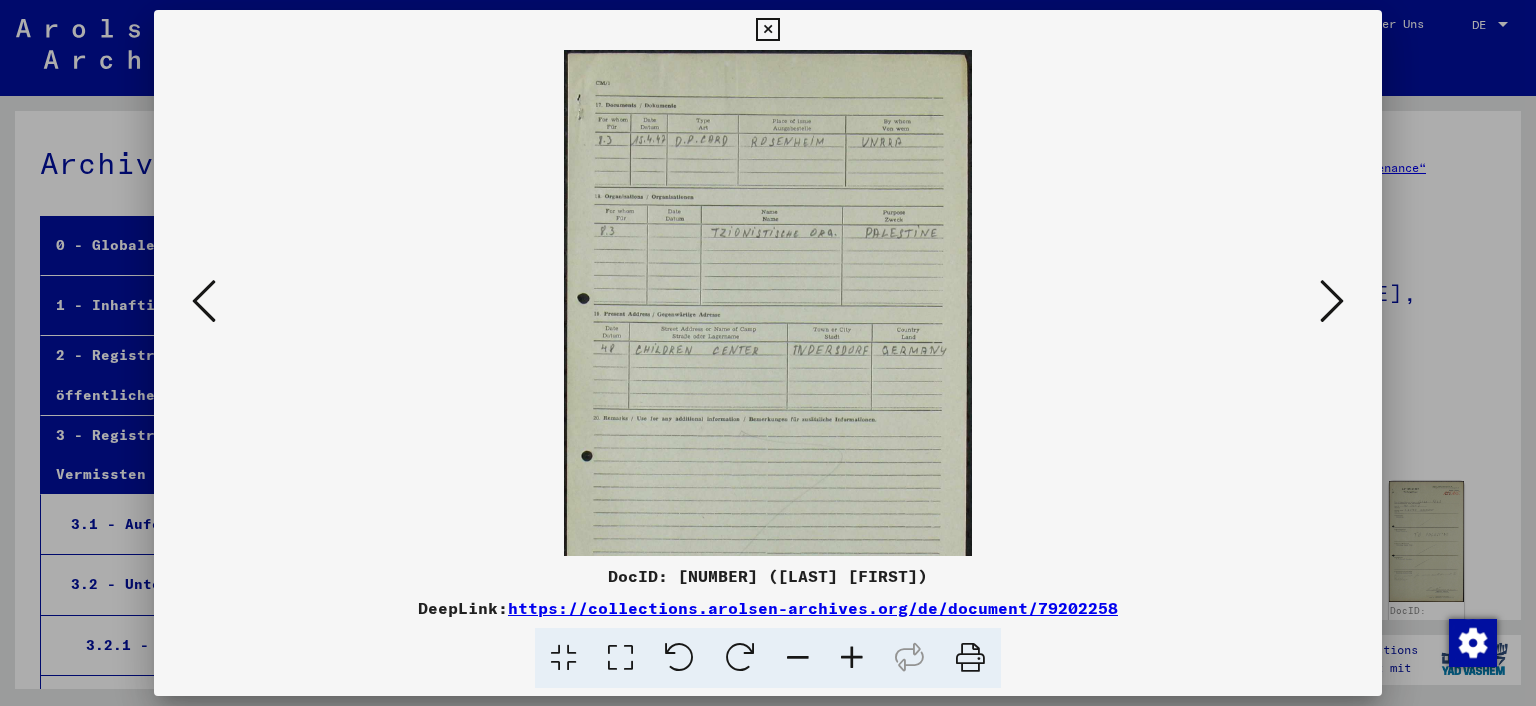 click at bounding box center [852, 658] 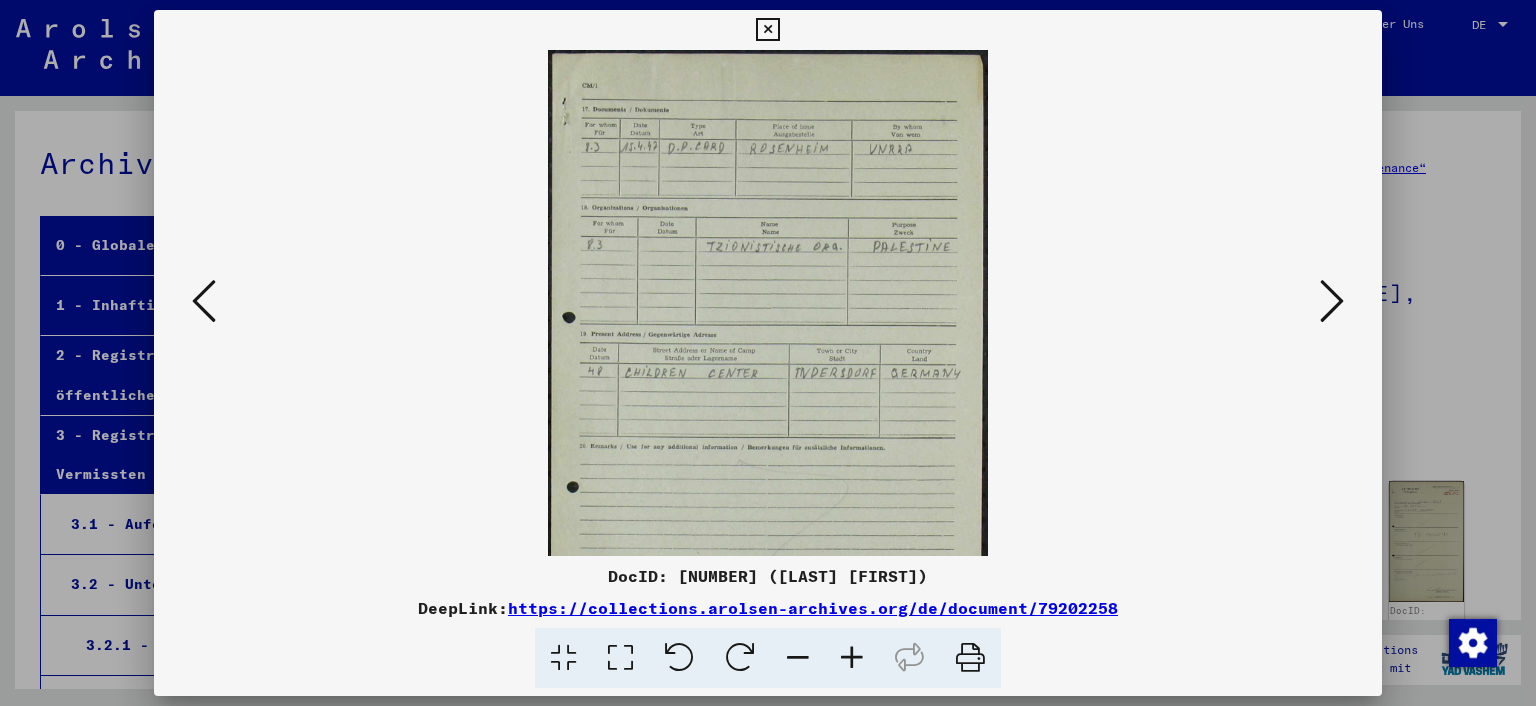click at bounding box center [852, 658] 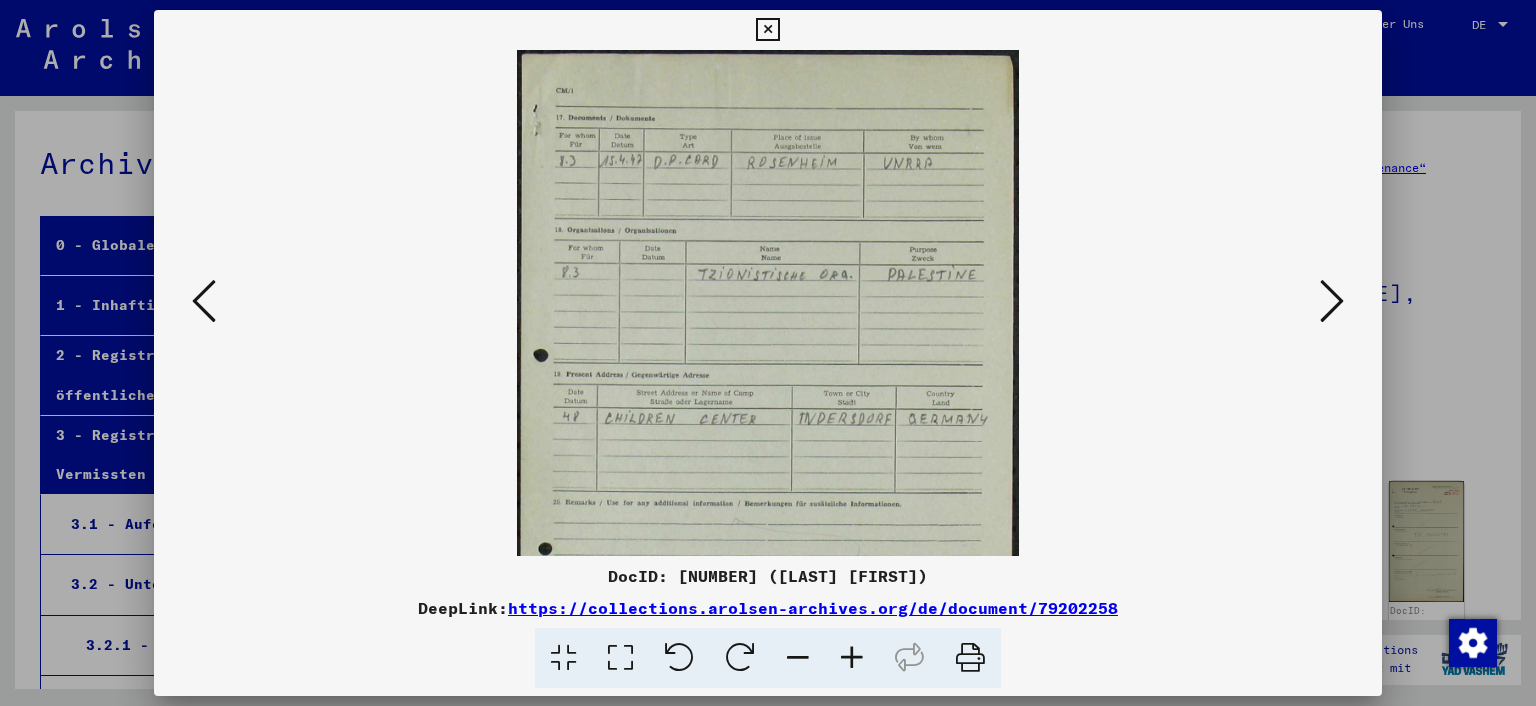 click at bounding box center [852, 658] 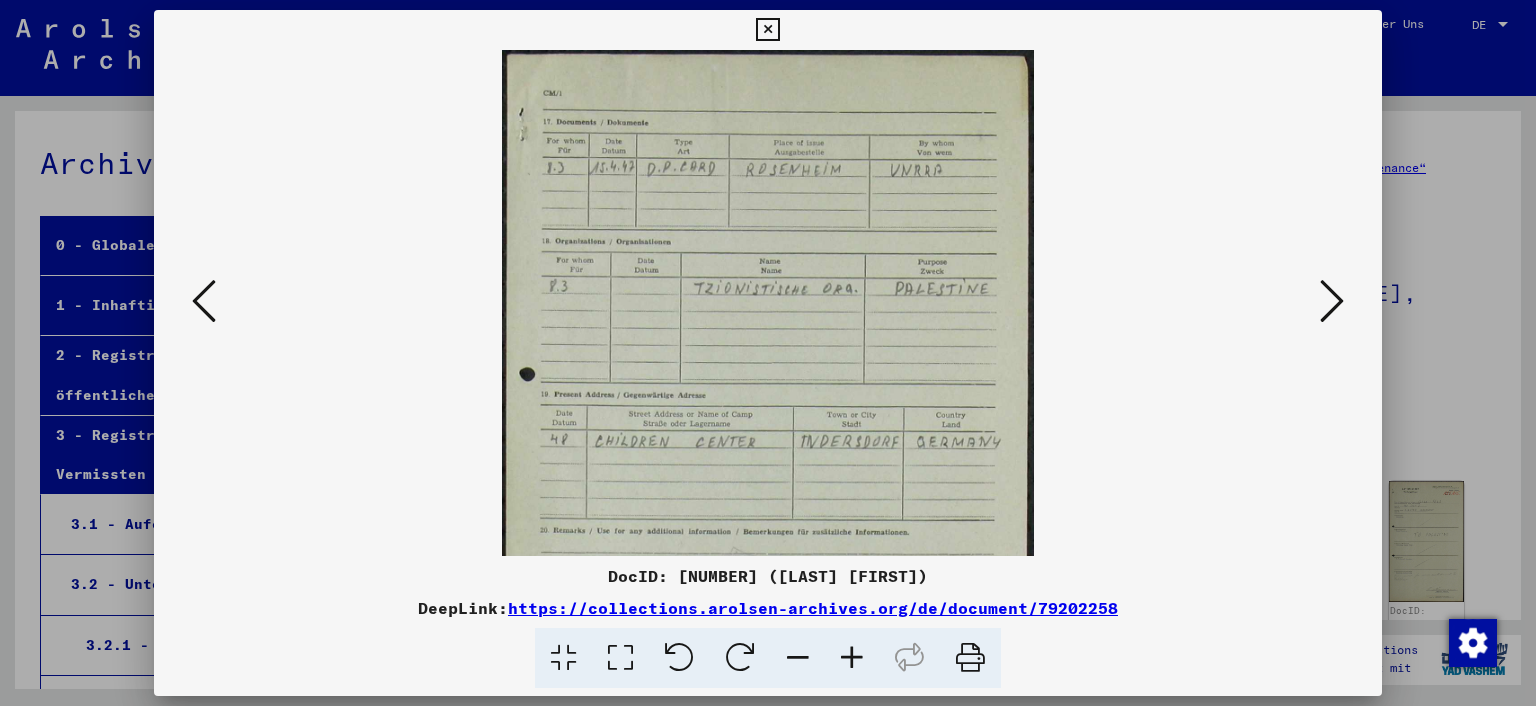 click at bounding box center [852, 658] 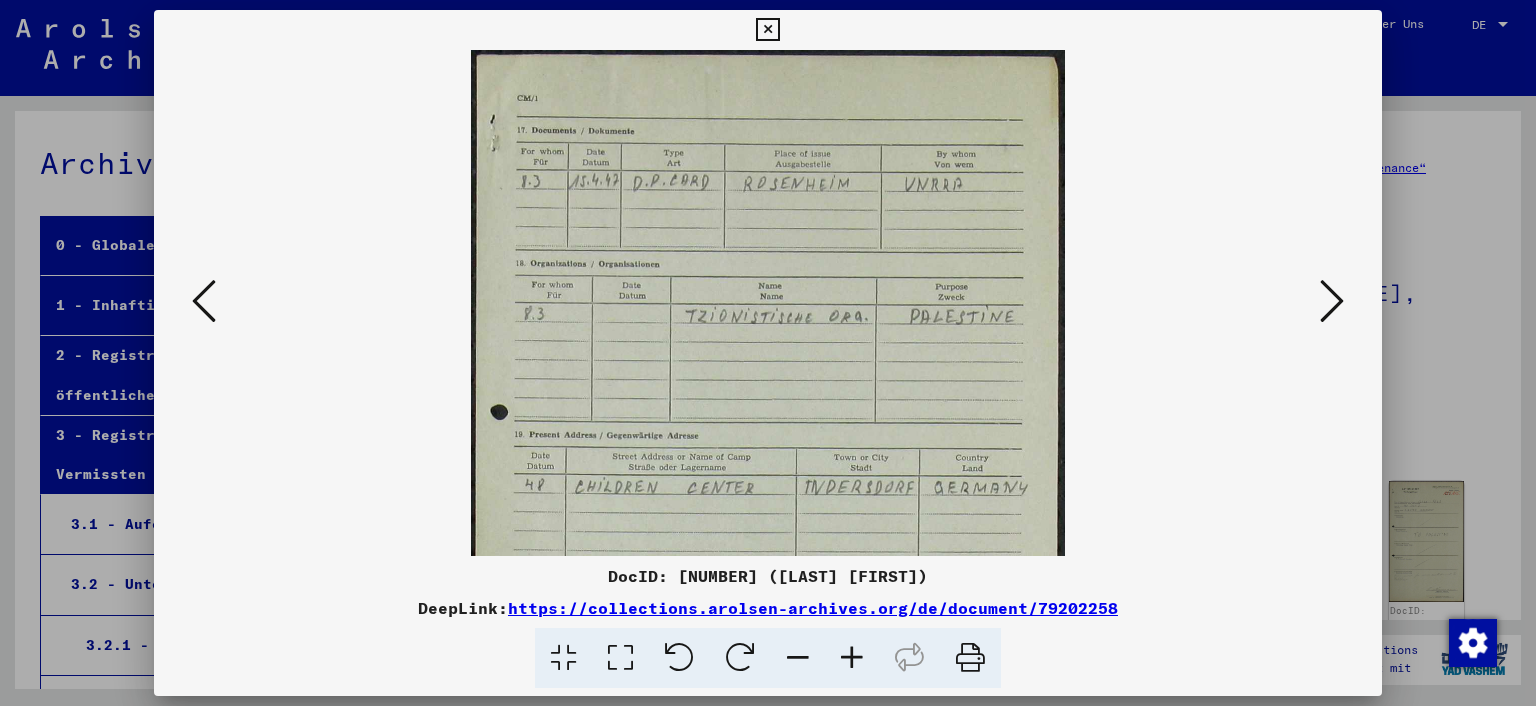 click at bounding box center (852, 658) 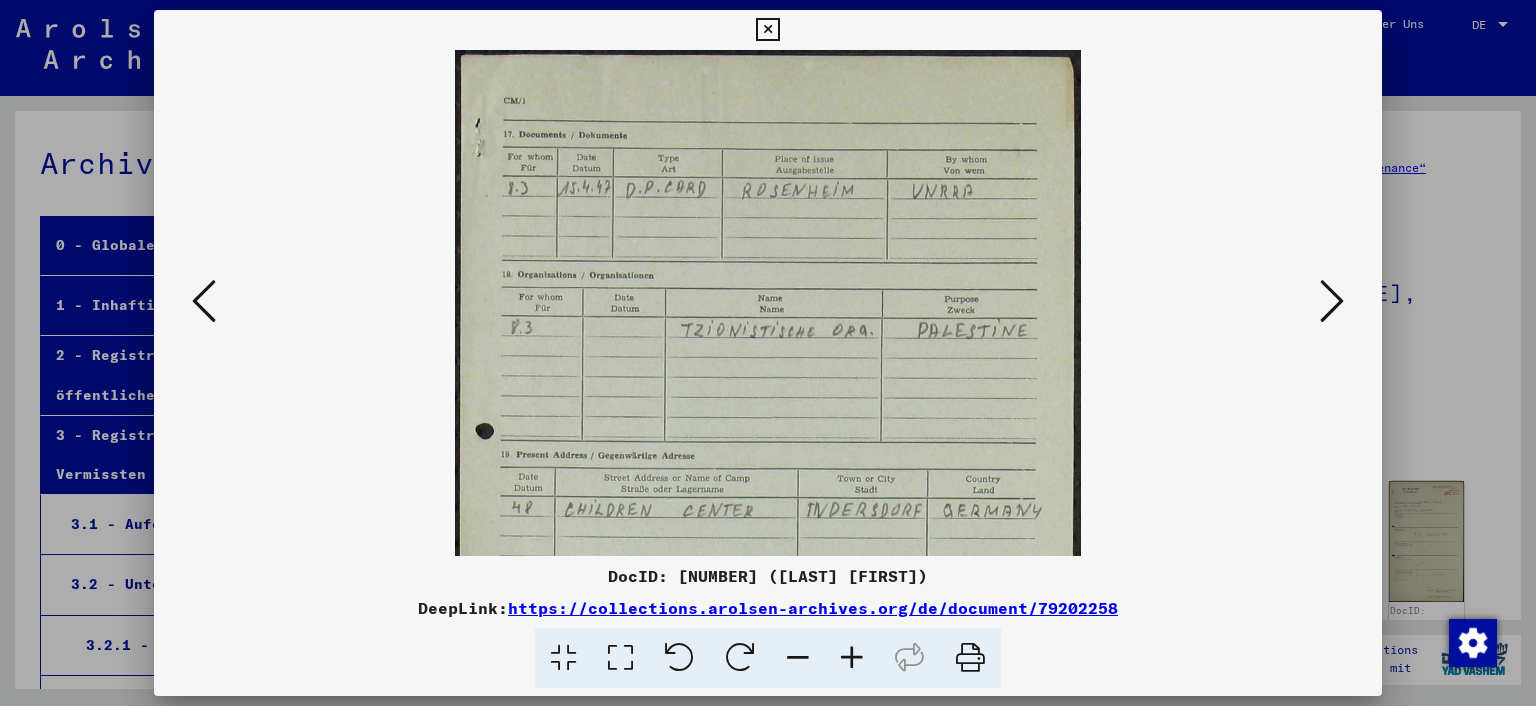 click at bounding box center (852, 658) 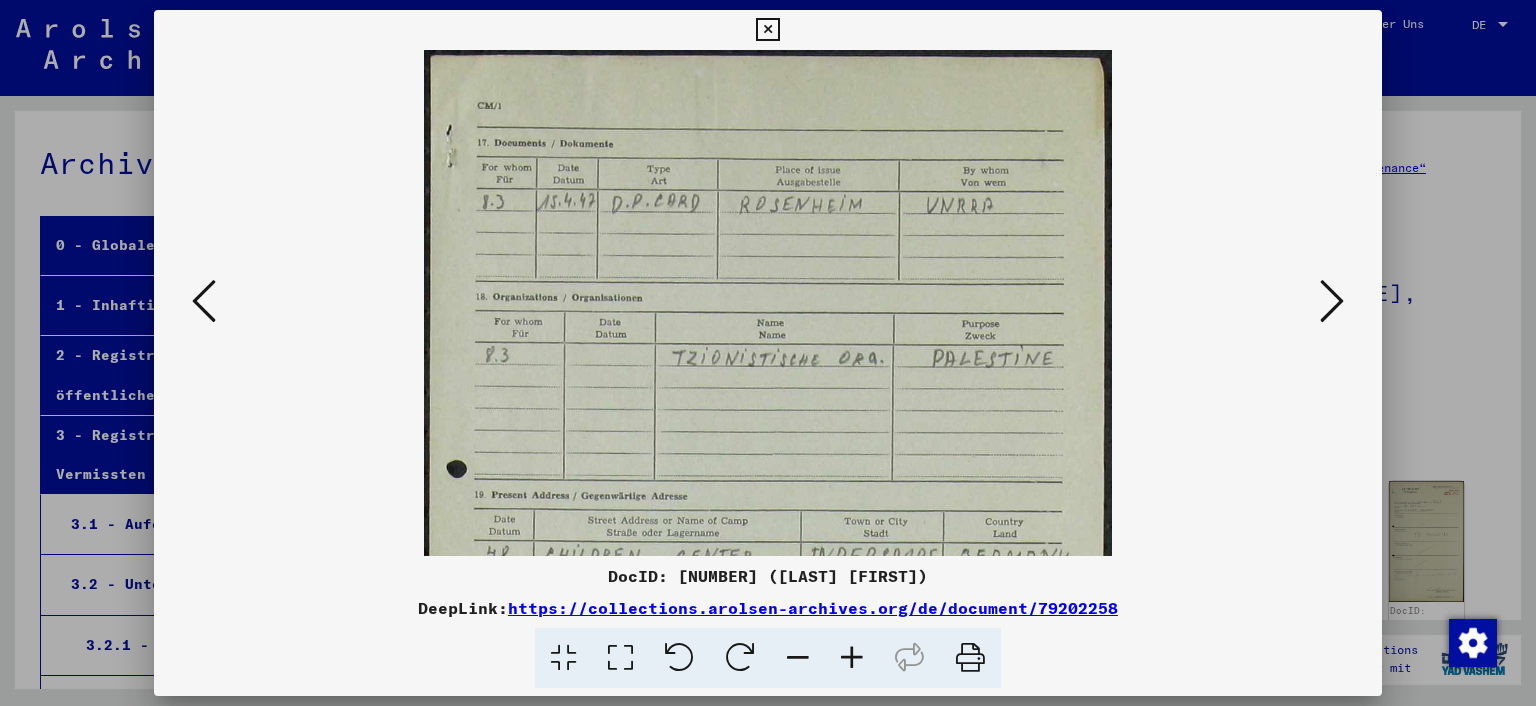 click at bounding box center [852, 658] 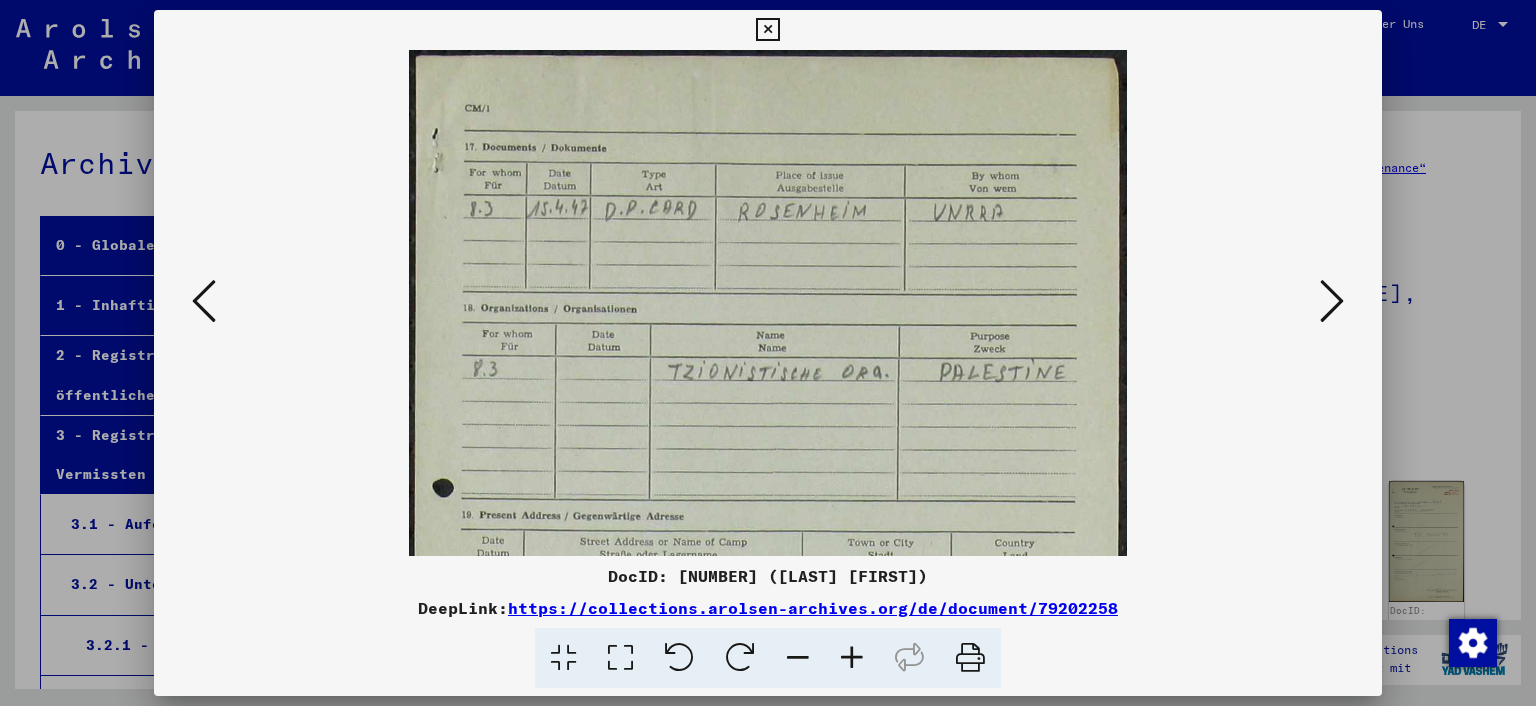 click at bounding box center [852, 658] 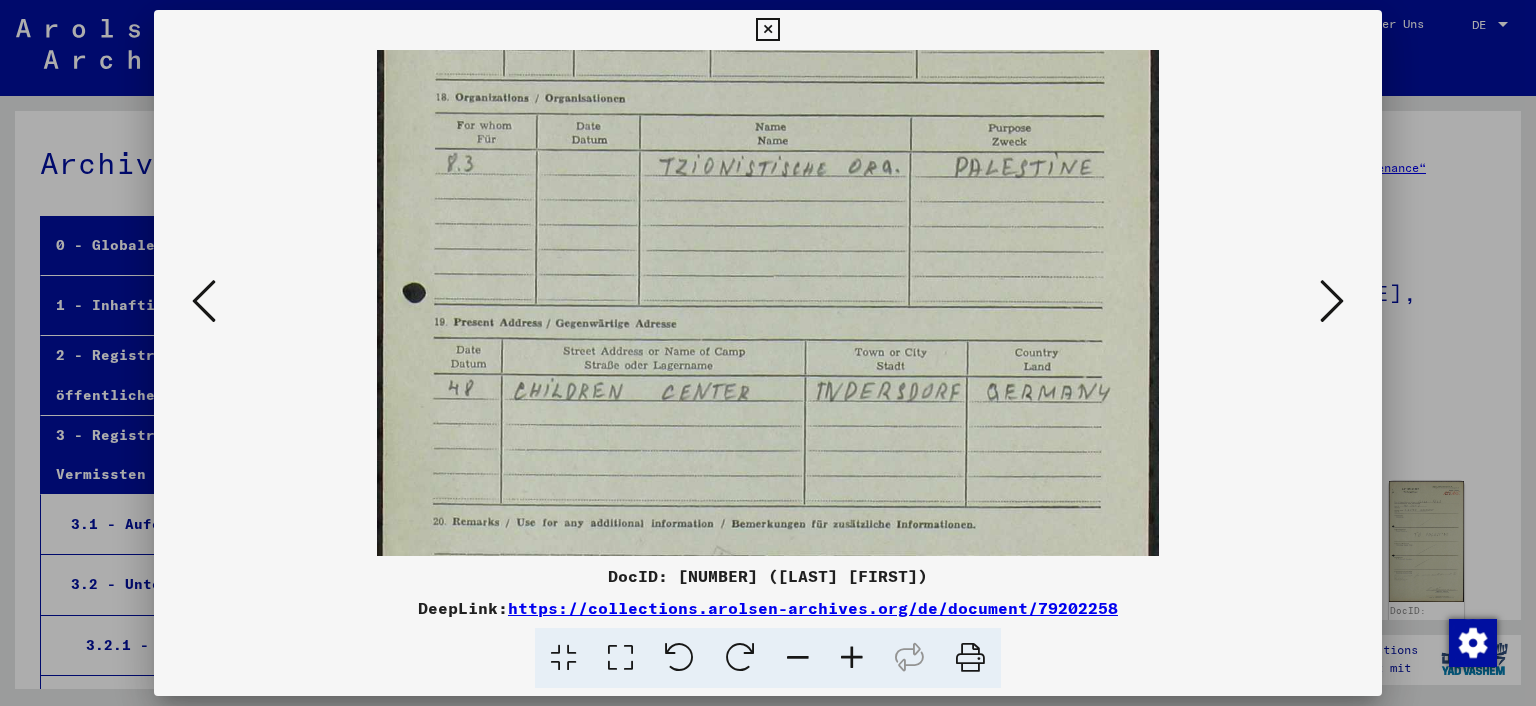 scroll, scrollTop: 276, scrollLeft: 0, axis: vertical 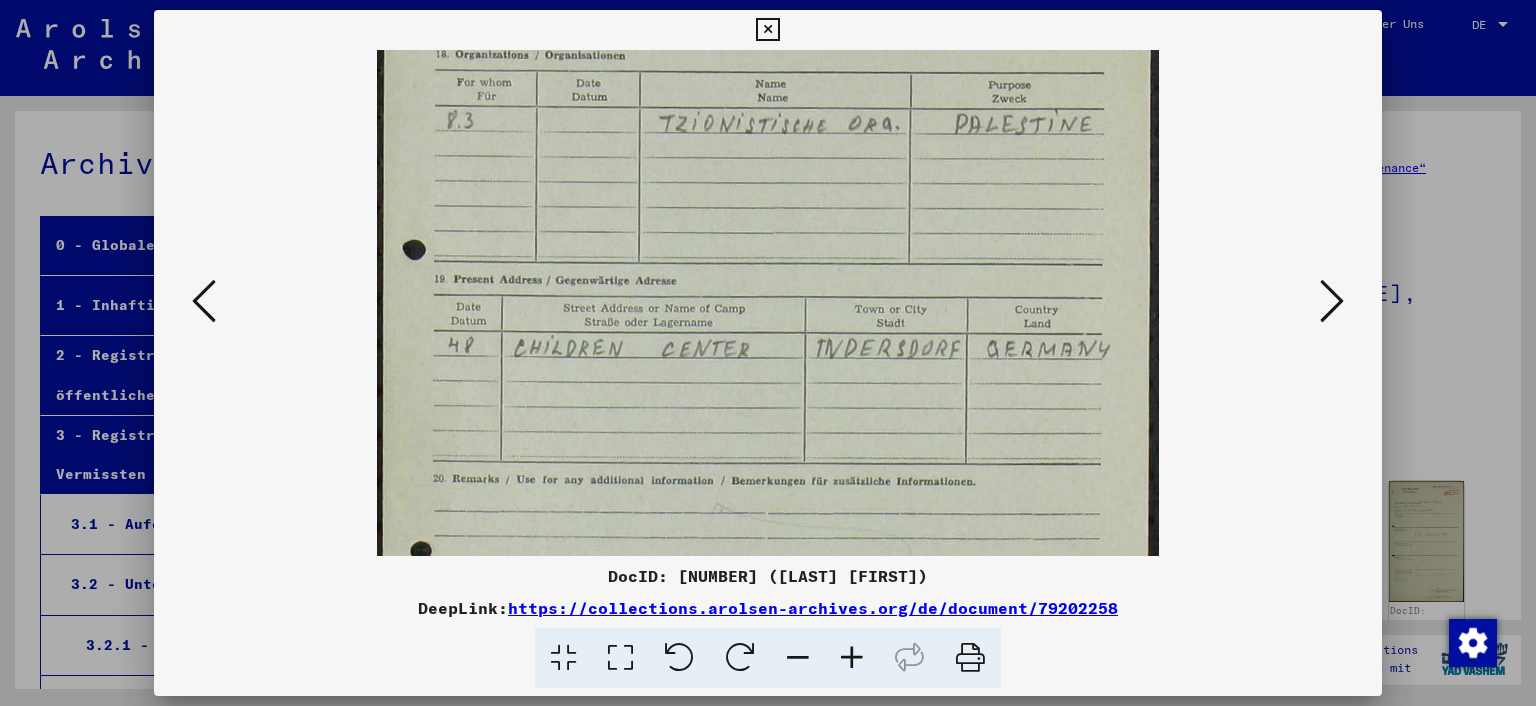drag, startPoint x: 866, startPoint y: 453, endPoint x: 898, endPoint y: 179, distance: 275.86227 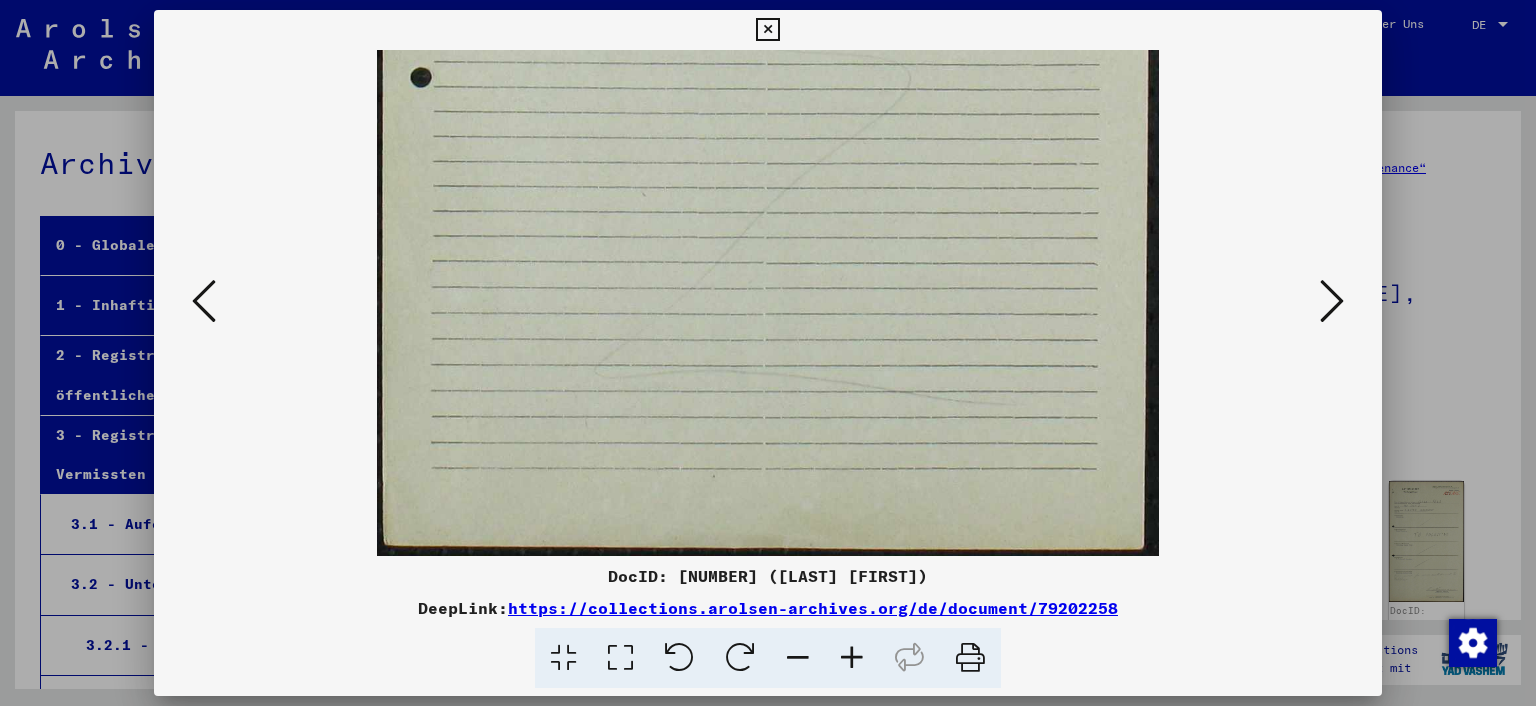 drag, startPoint x: 938, startPoint y: 451, endPoint x: 1133, endPoint y: 183, distance: 331.43475 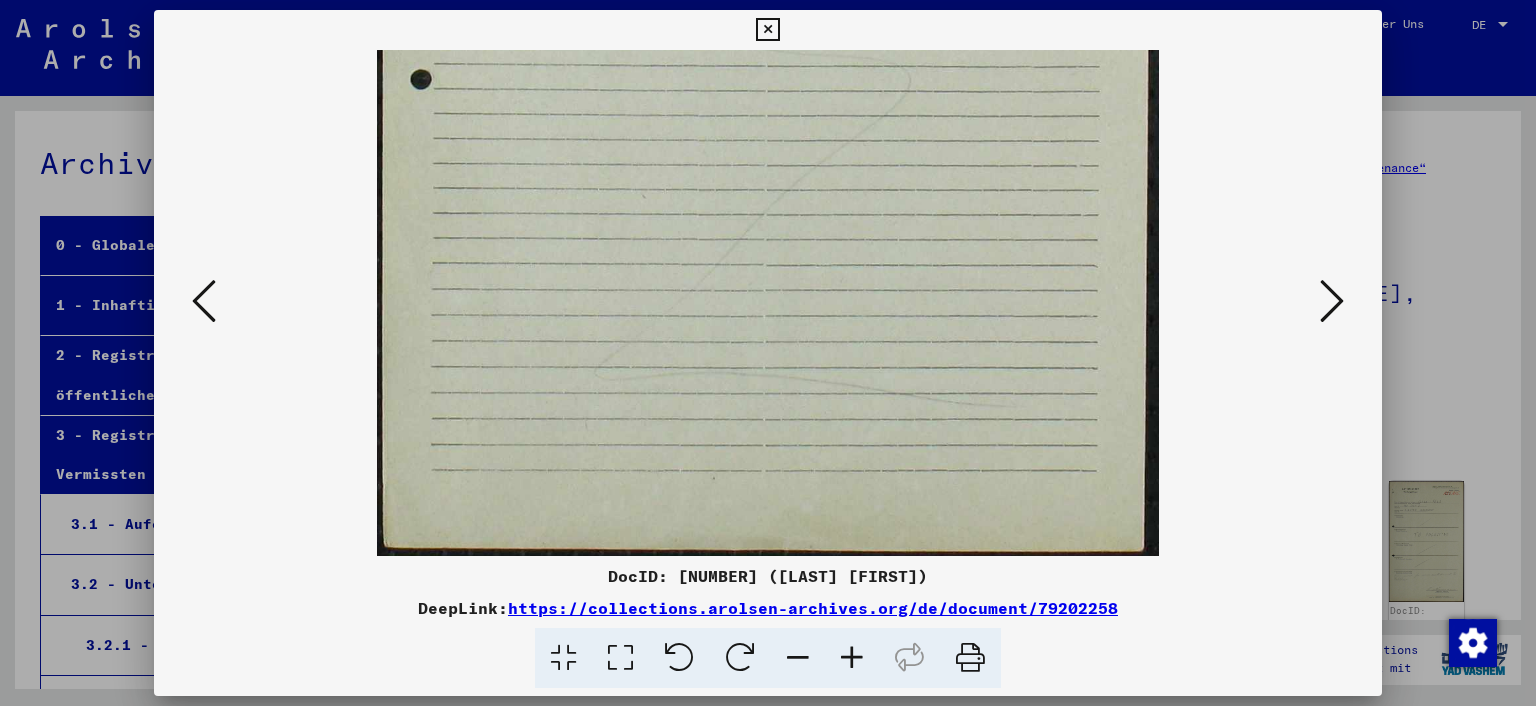click at bounding box center [1332, 301] 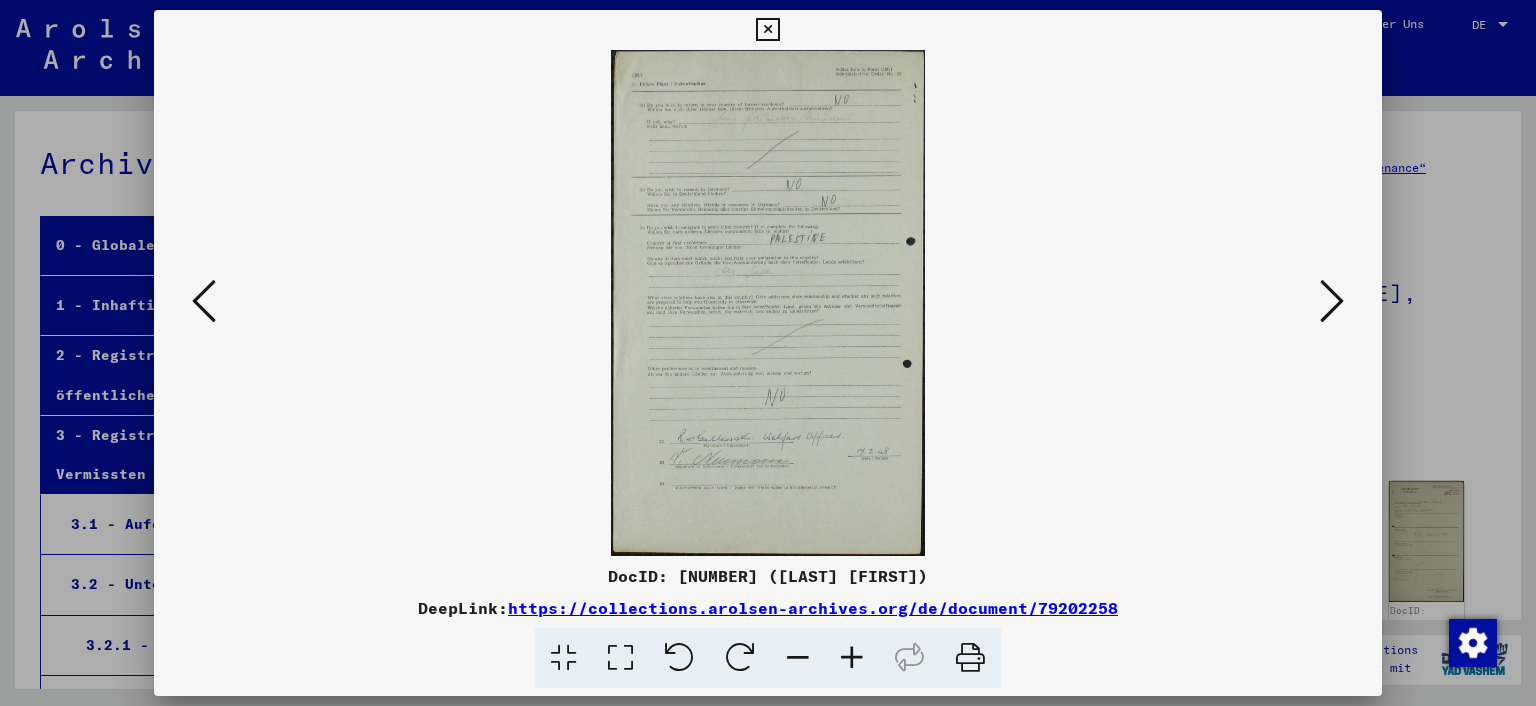 scroll, scrollTop: 0, scrollLeft: 0, axis: both 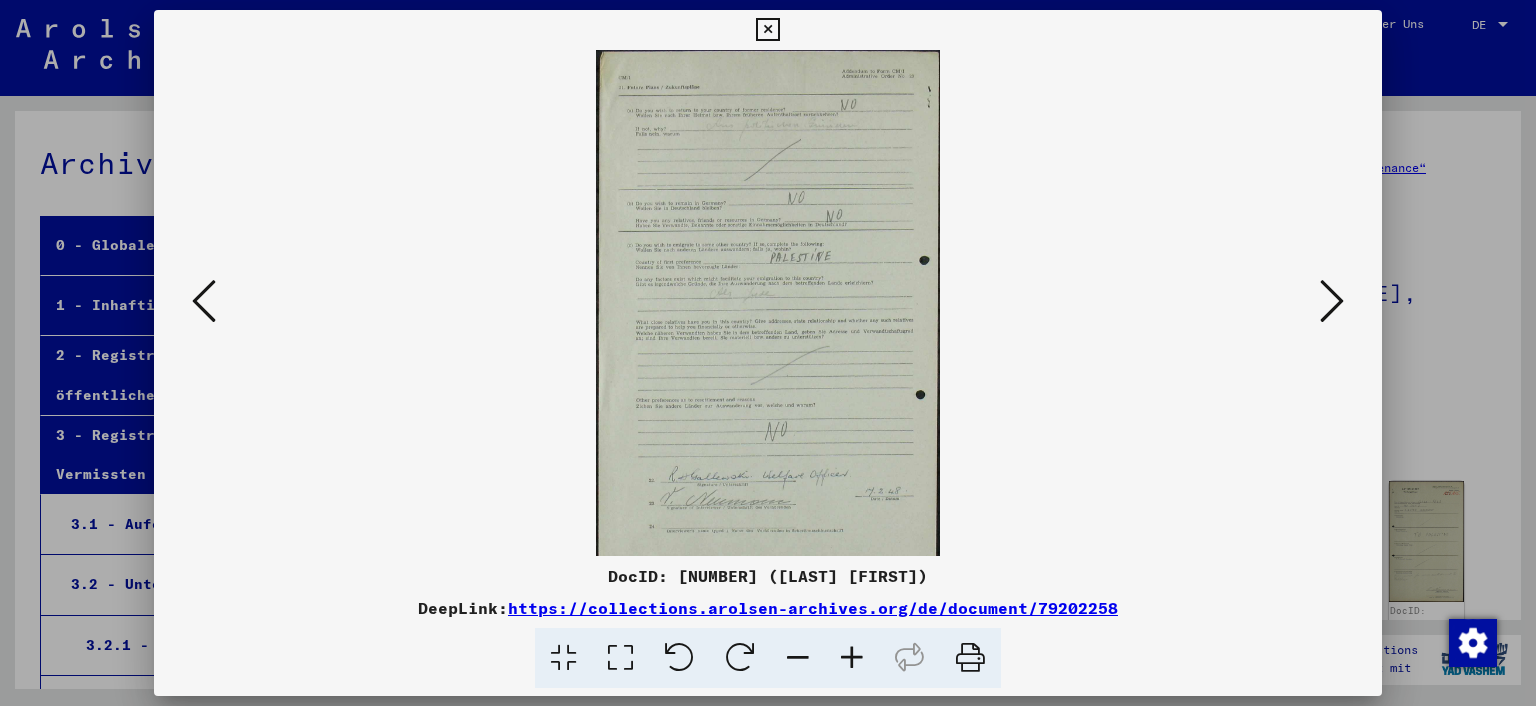 click at bounding box center [852, 658] 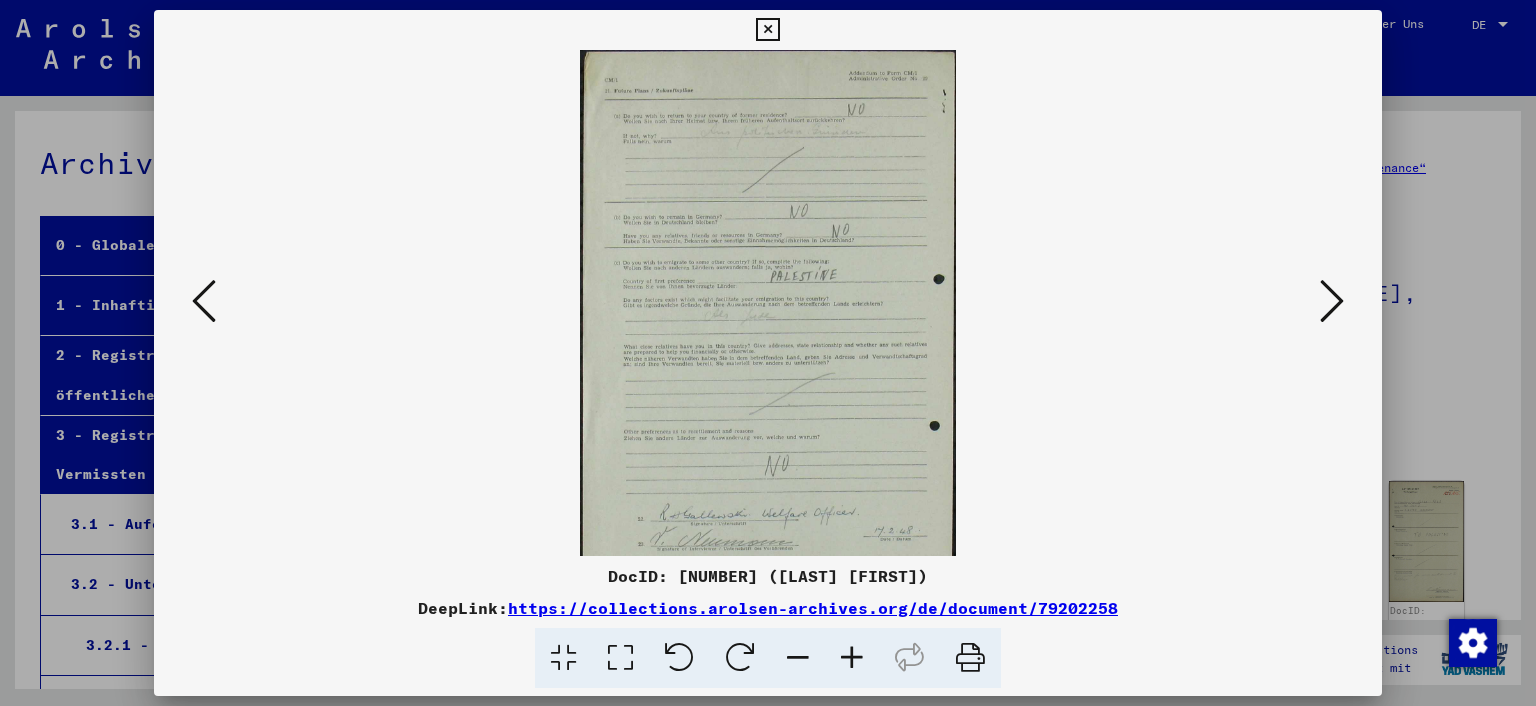 click at bounding box center (852, 658) 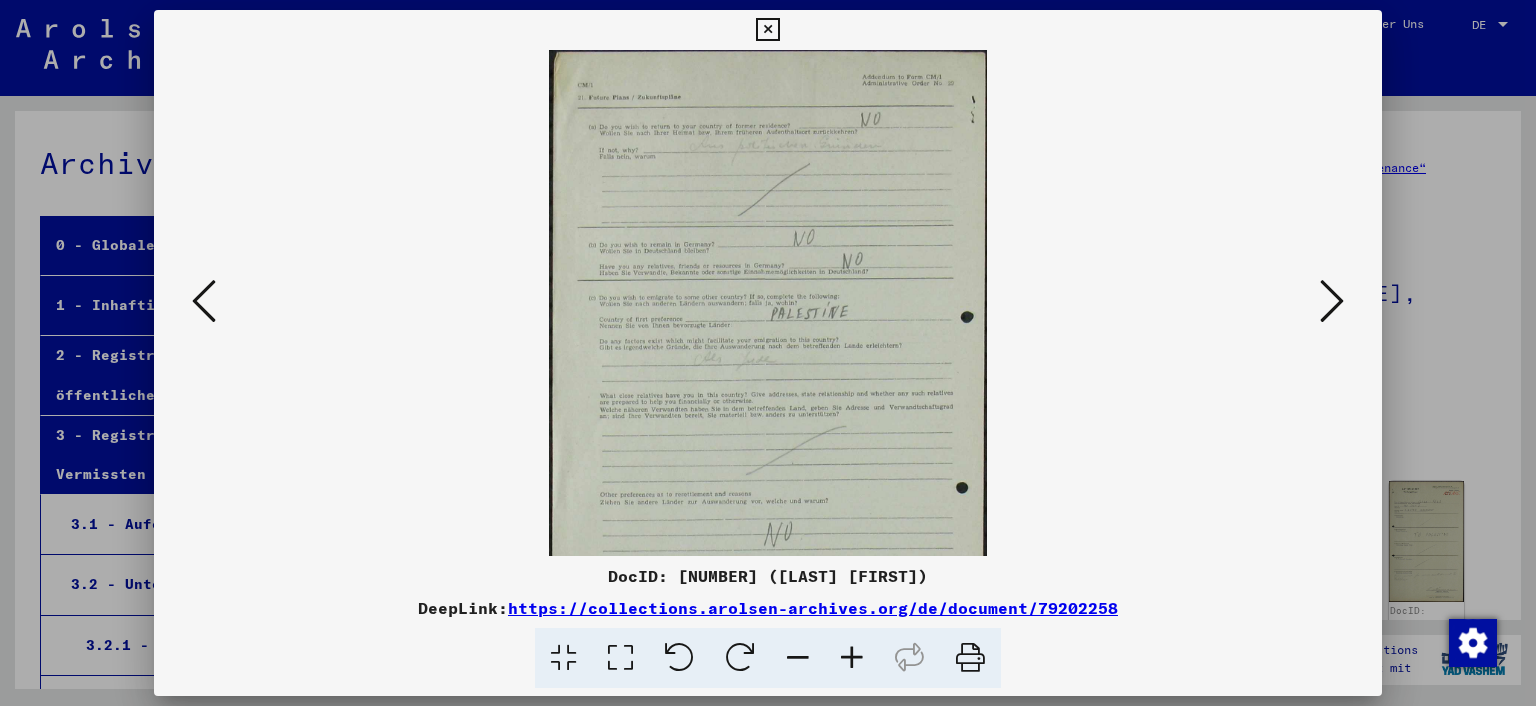click at bounding box center [852, 658] 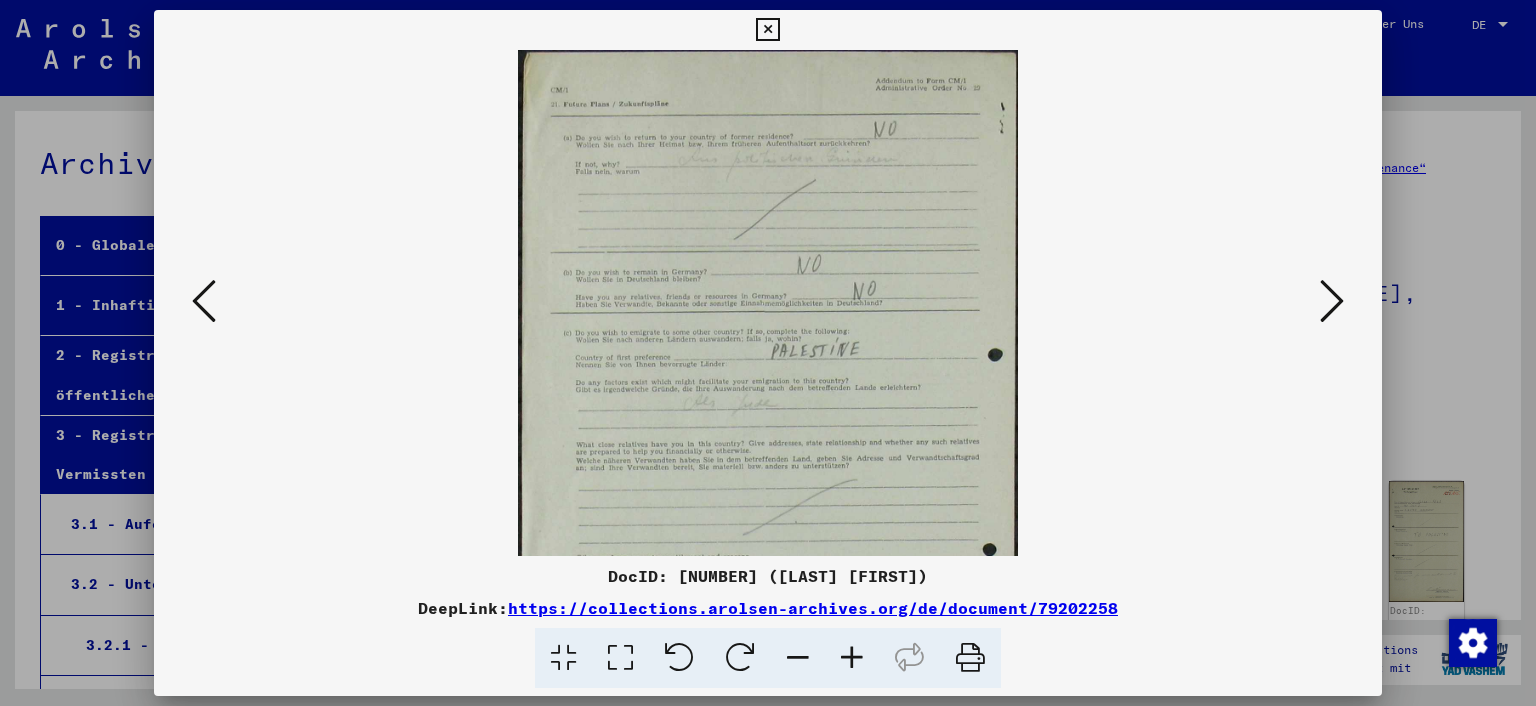 click at bounding box center (852, 658) 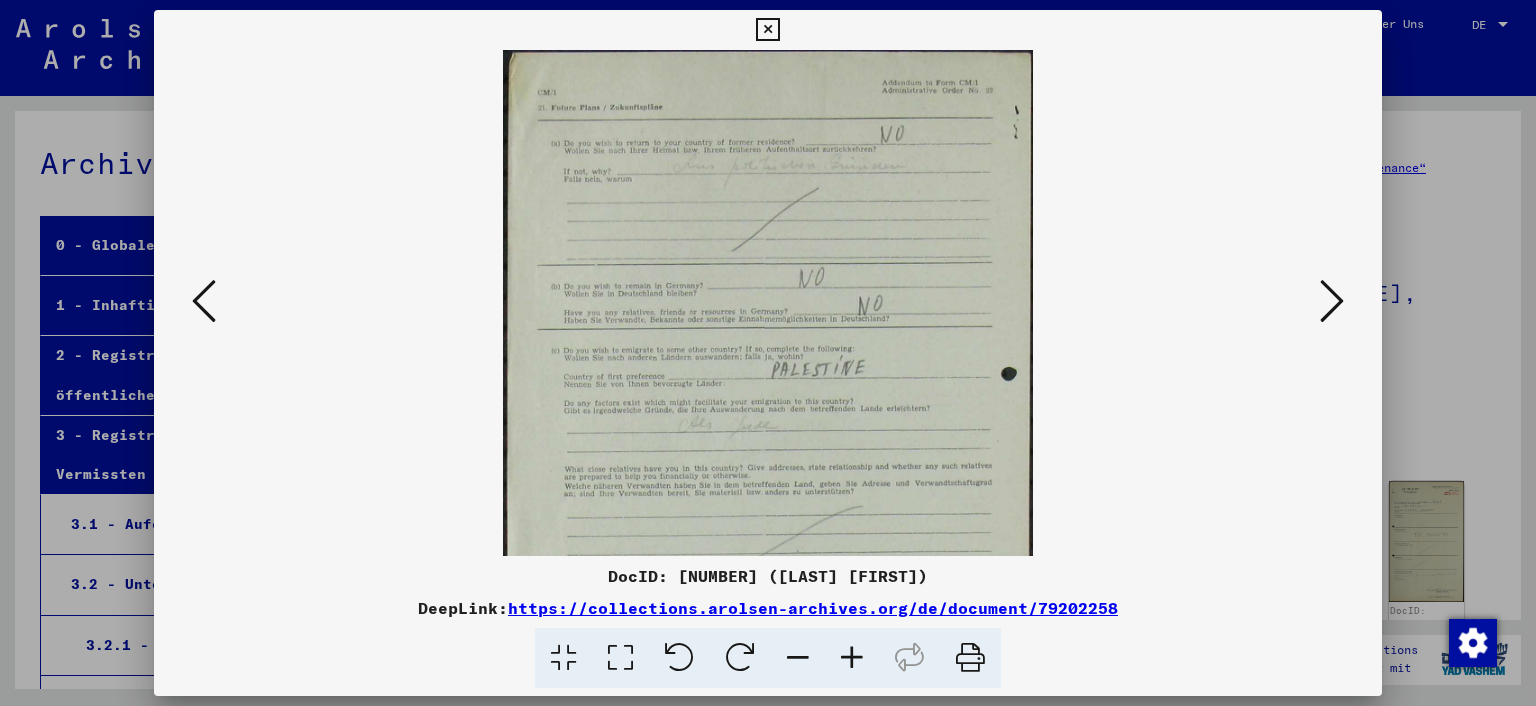 click at bounding box center (852, 658) 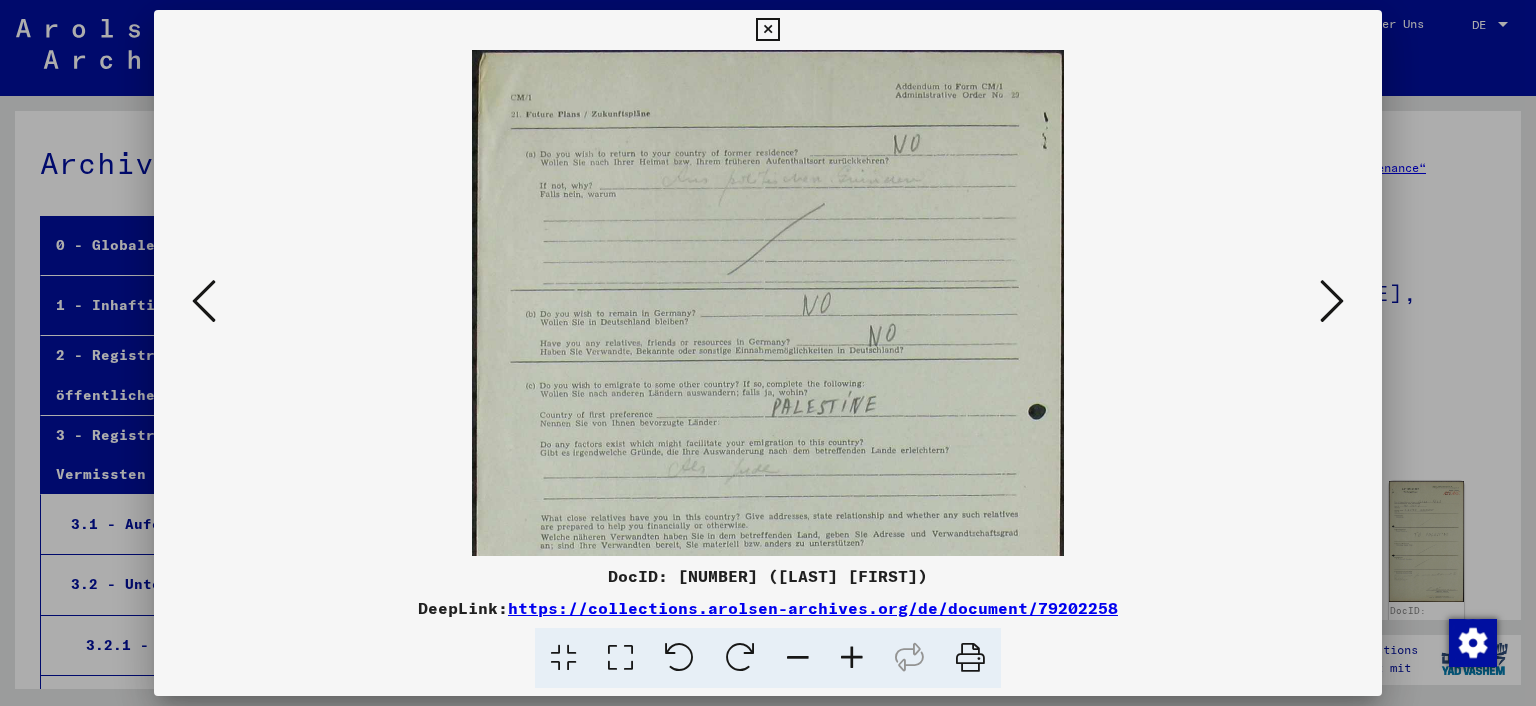 click at bounding box center [852, 658] 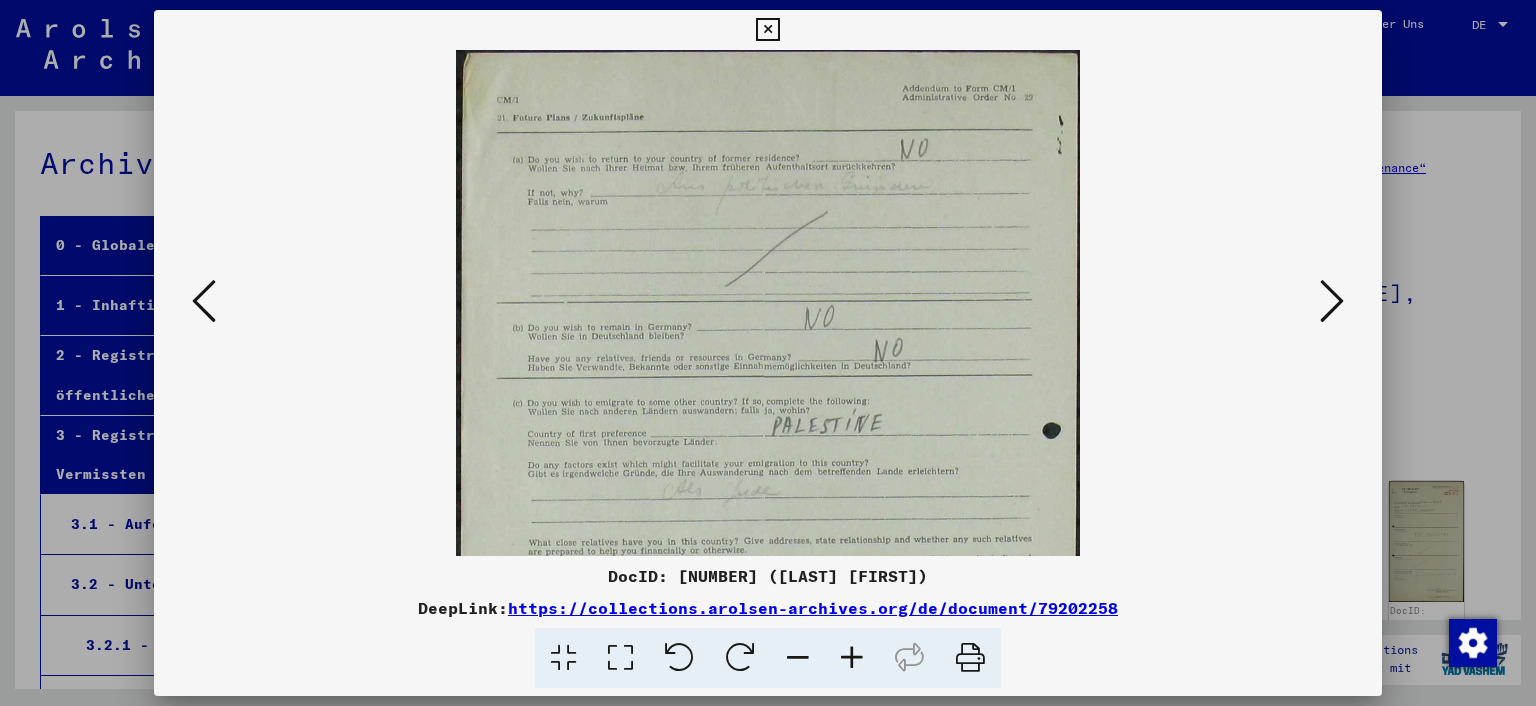 click at bounding box center (852, 658) 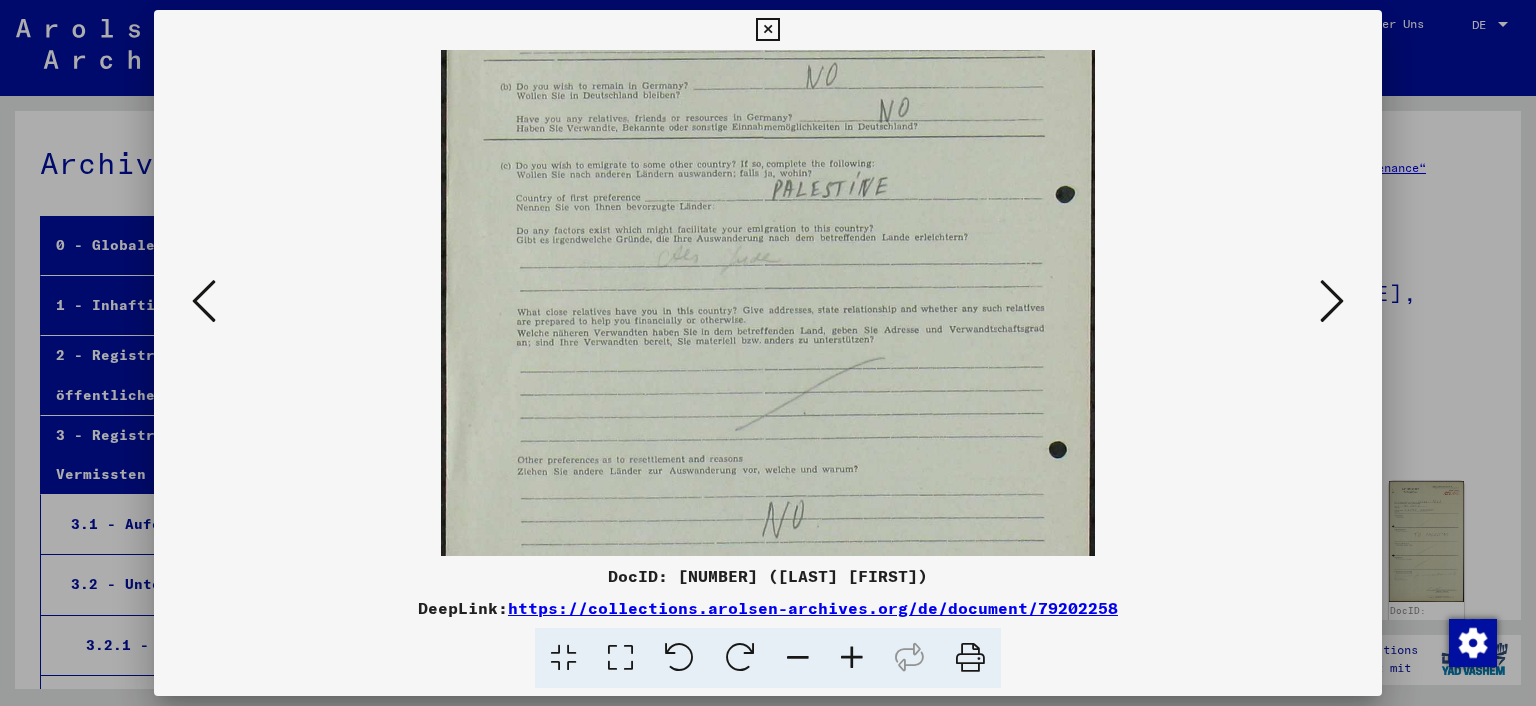 drag, startPoint x: 839, startPoint y: 427, endPoint x: 798, endPoint y: 178, distance: 252.35292 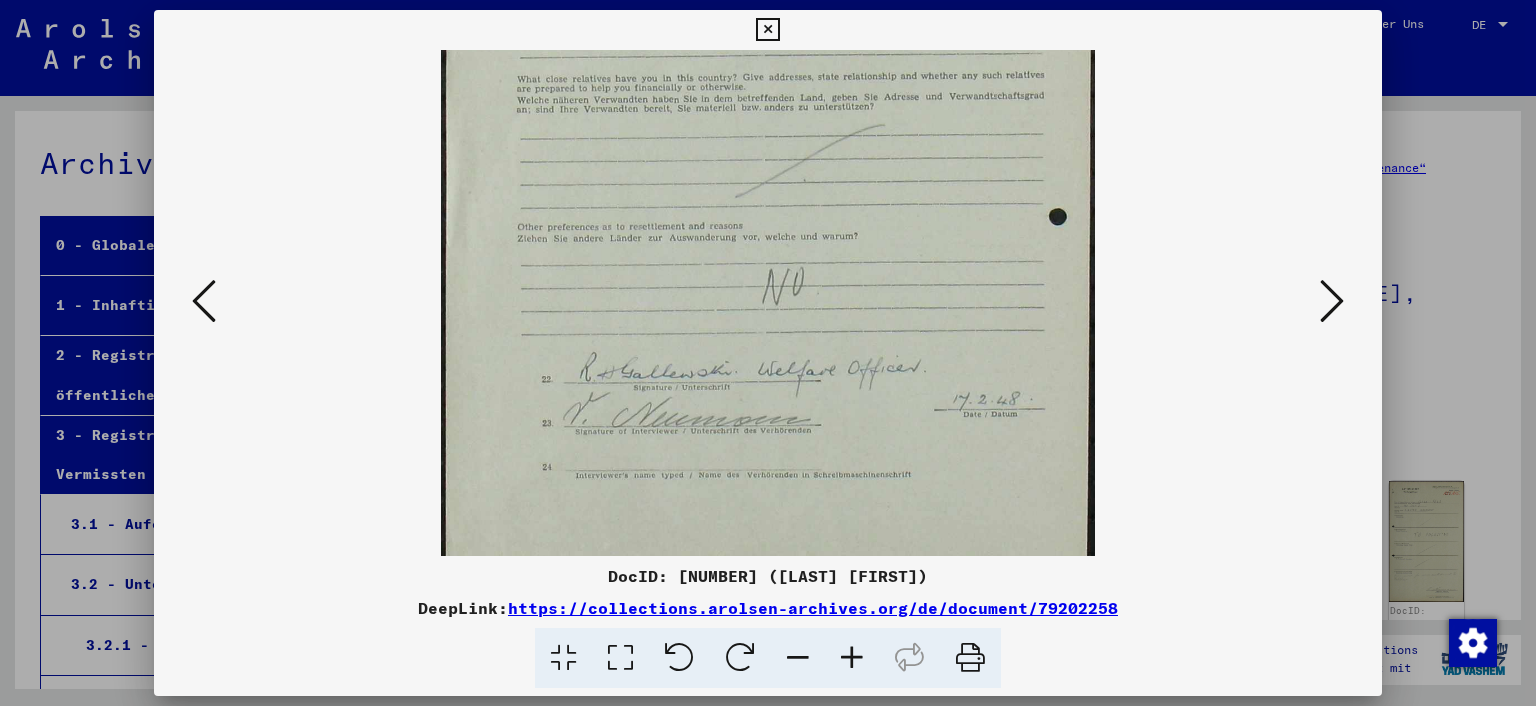 drag, startPoint x: 792, startPoint y: 283, endPoint x: 776, endPoint y: 200, distance: 84.5281 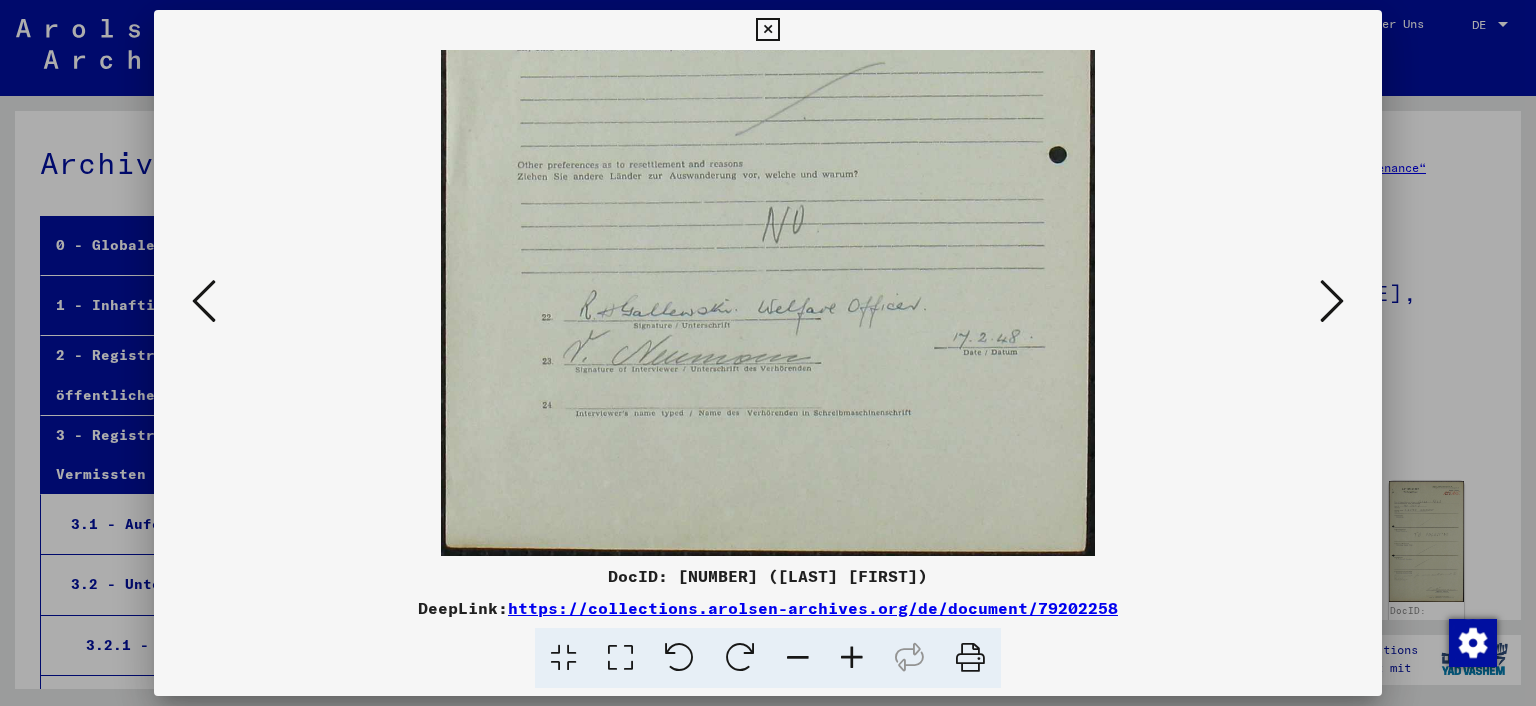 drag, startPoint x: 843, startPoint y: 462, endPoint x: 786, endPoint y: 266, distance: 204.12006 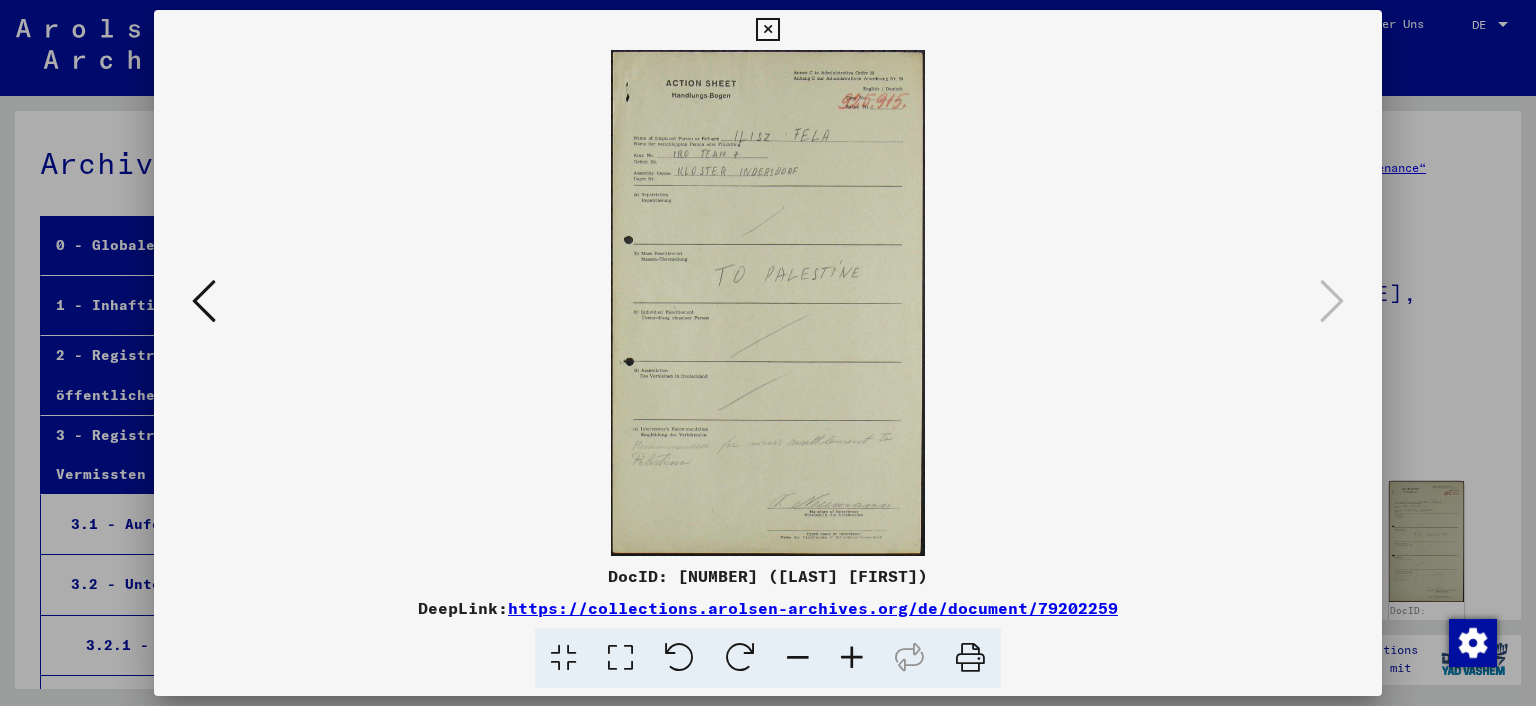 scroll, scrollTop: 0, scrollLeft: 0, axis: both 